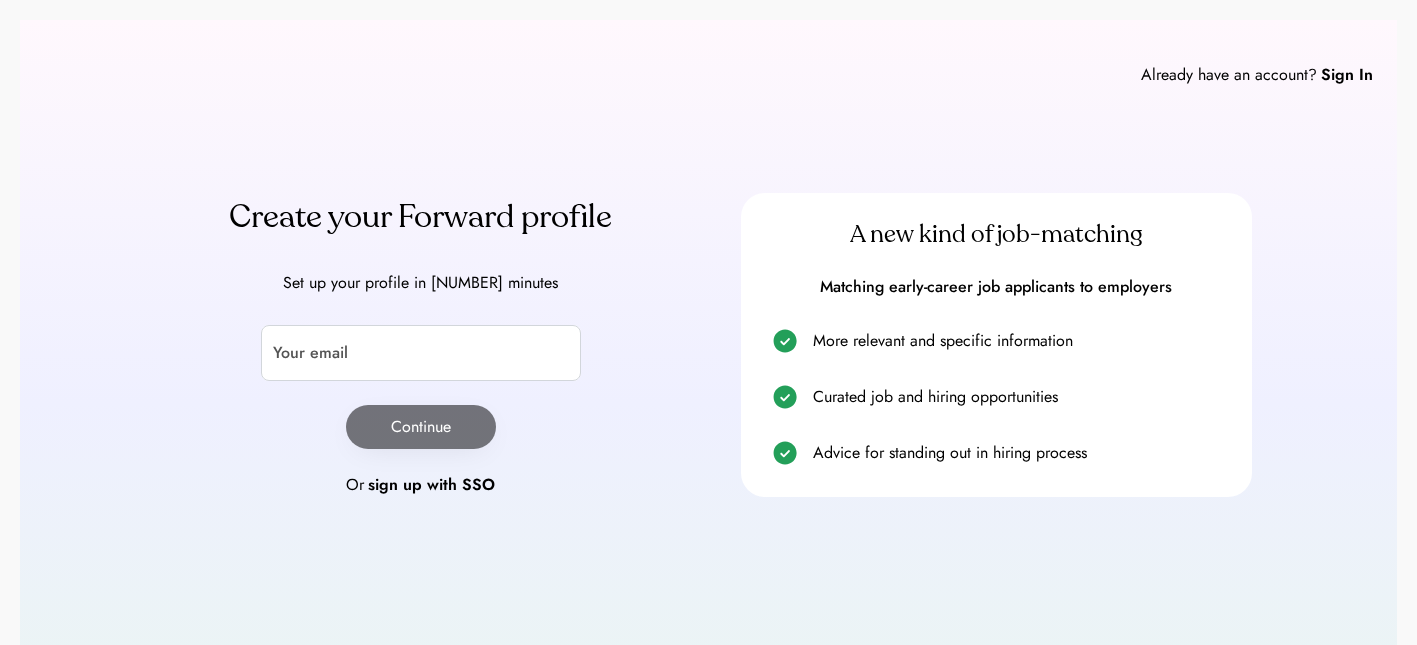 scroll, scrollTop: 0, scrollLeft: 0, axis: both 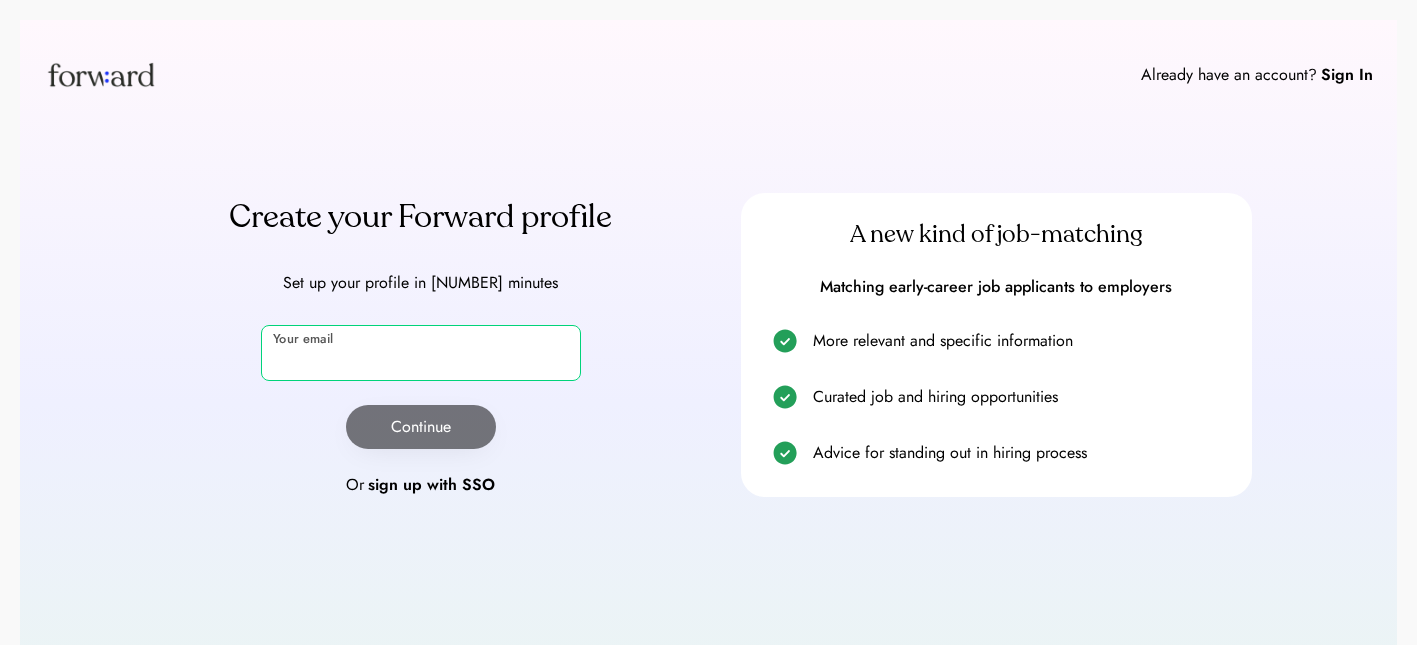 click at bounding box center [421, 353] 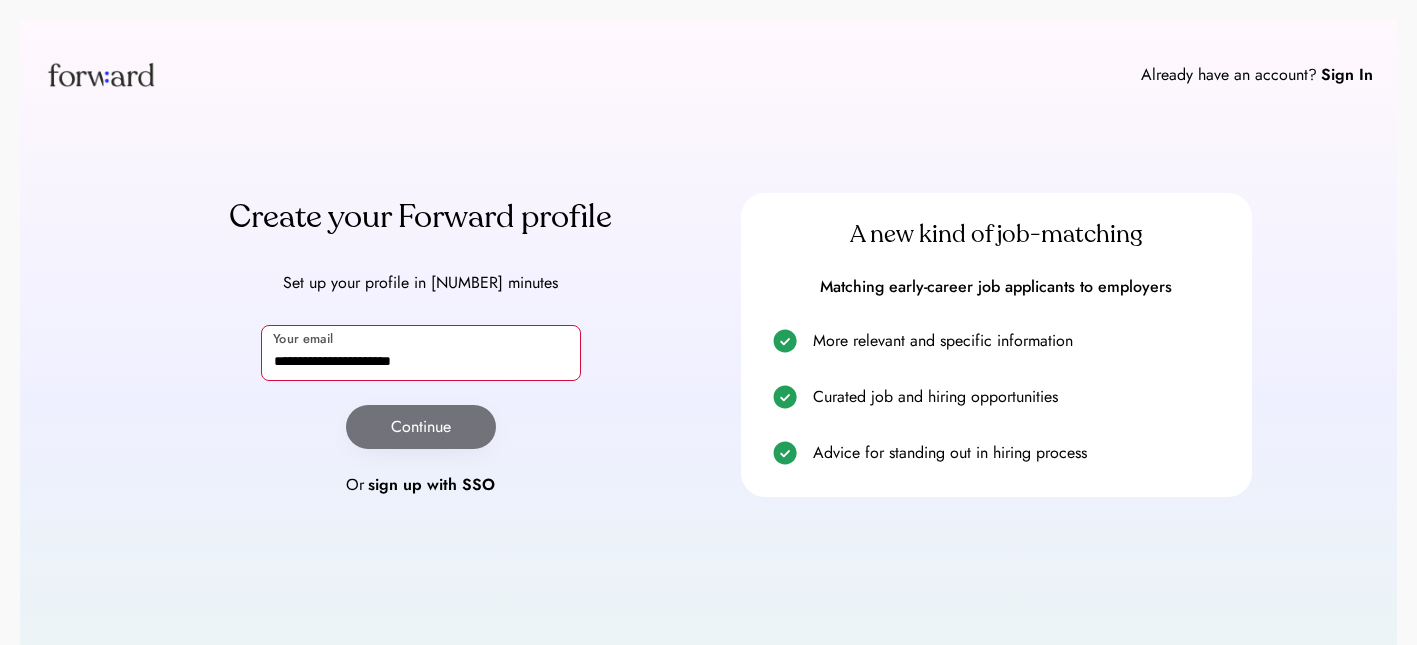 type on "**********" 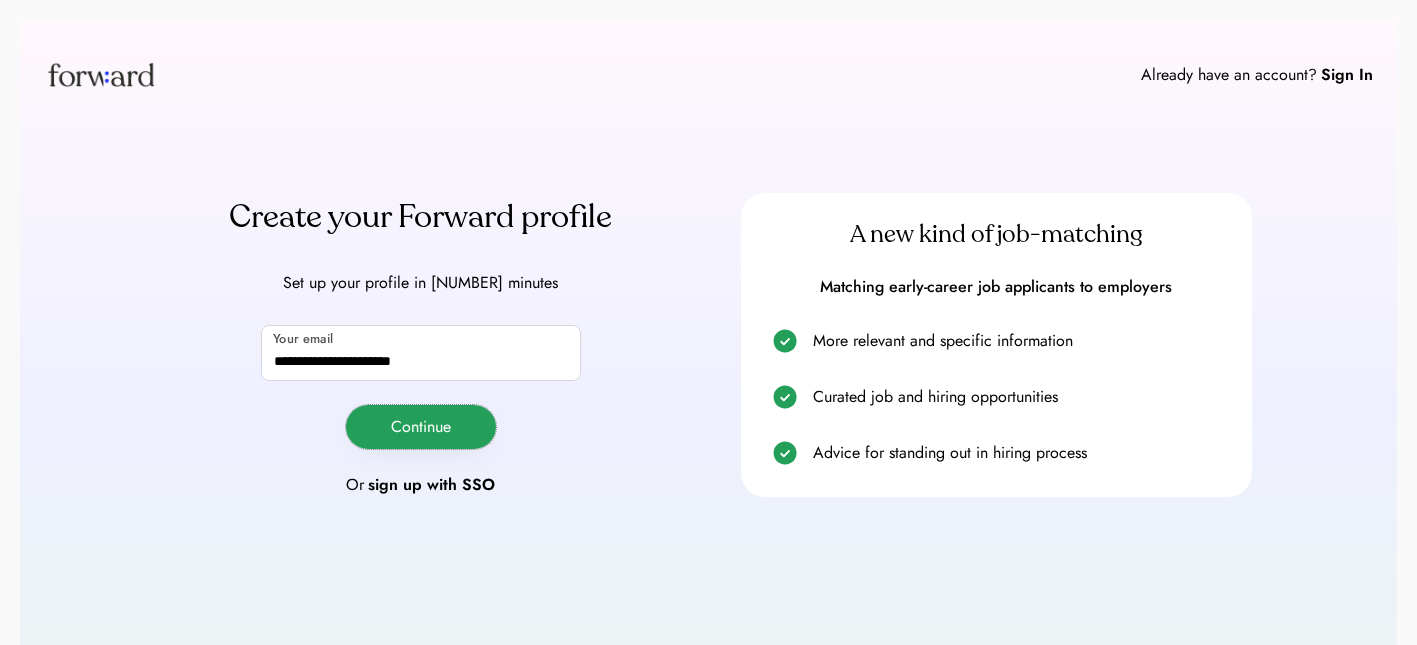 click on "Continue" at bounding box center [421, 427] 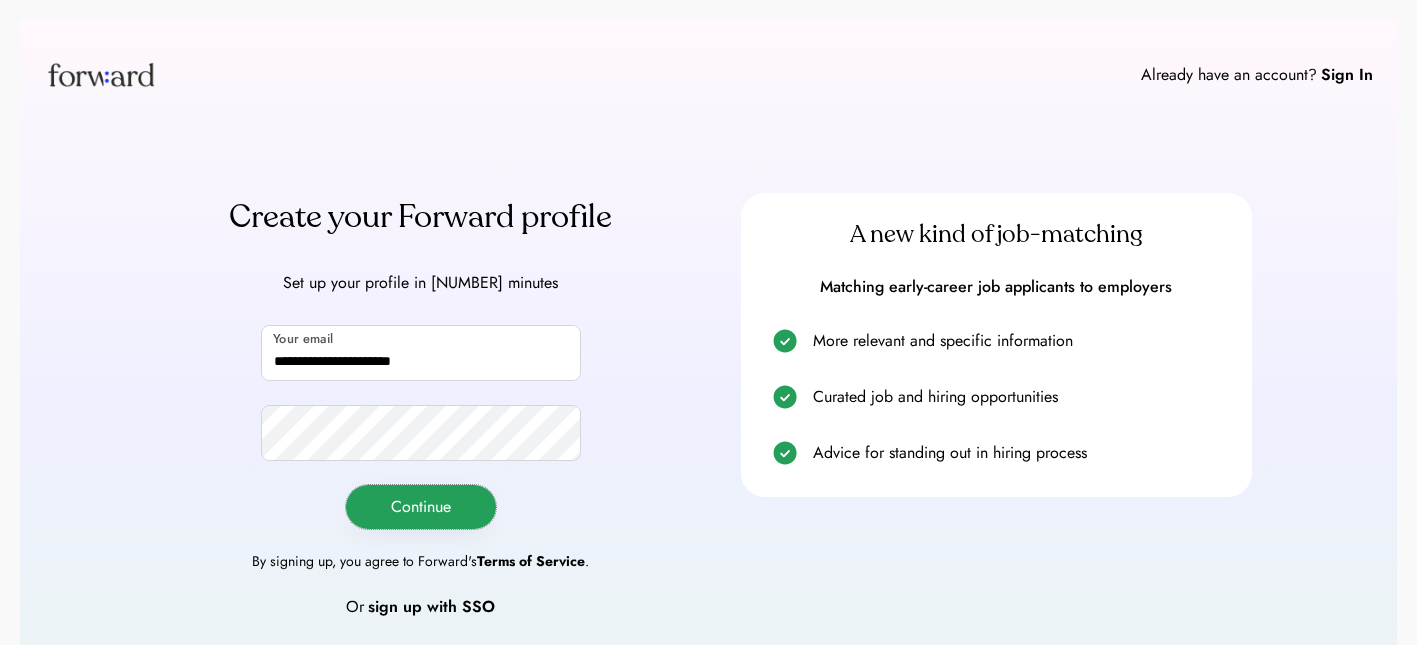 click on "Continue" at bounding box center (421, 507) 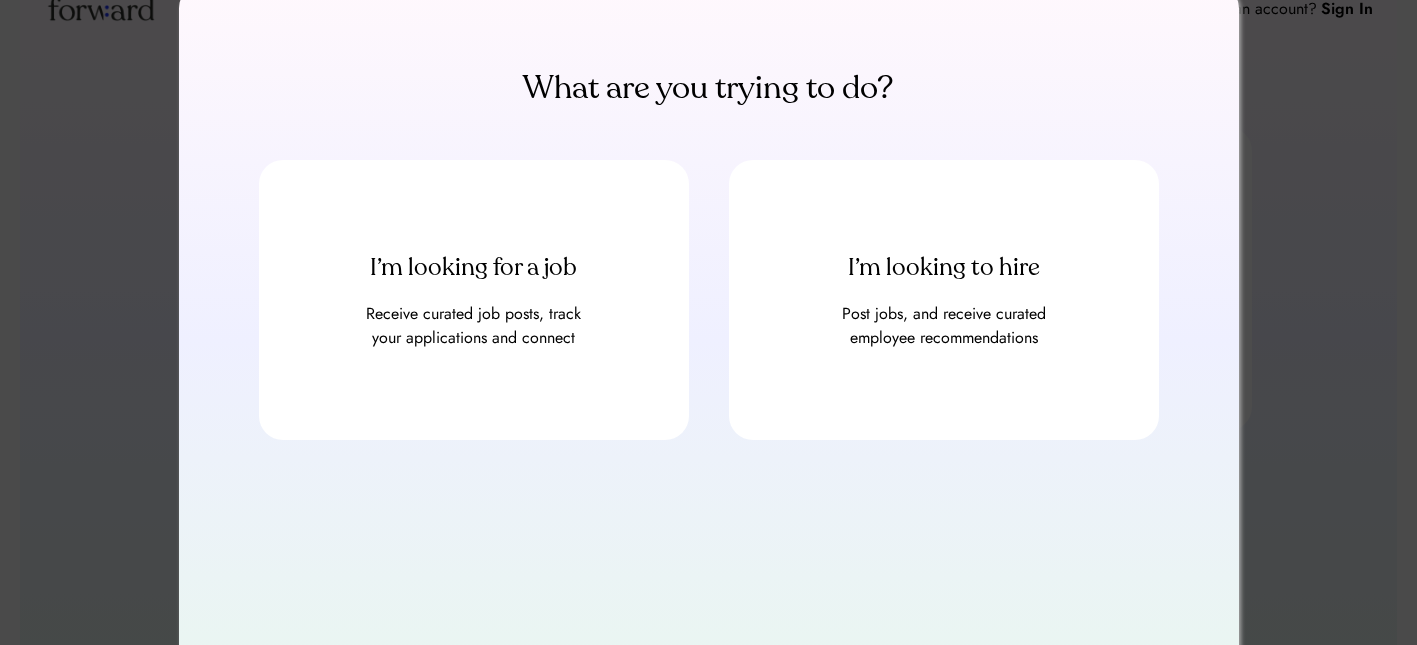 scroll, scrollTop: 95, scrollLeft: 0, axis: vertical 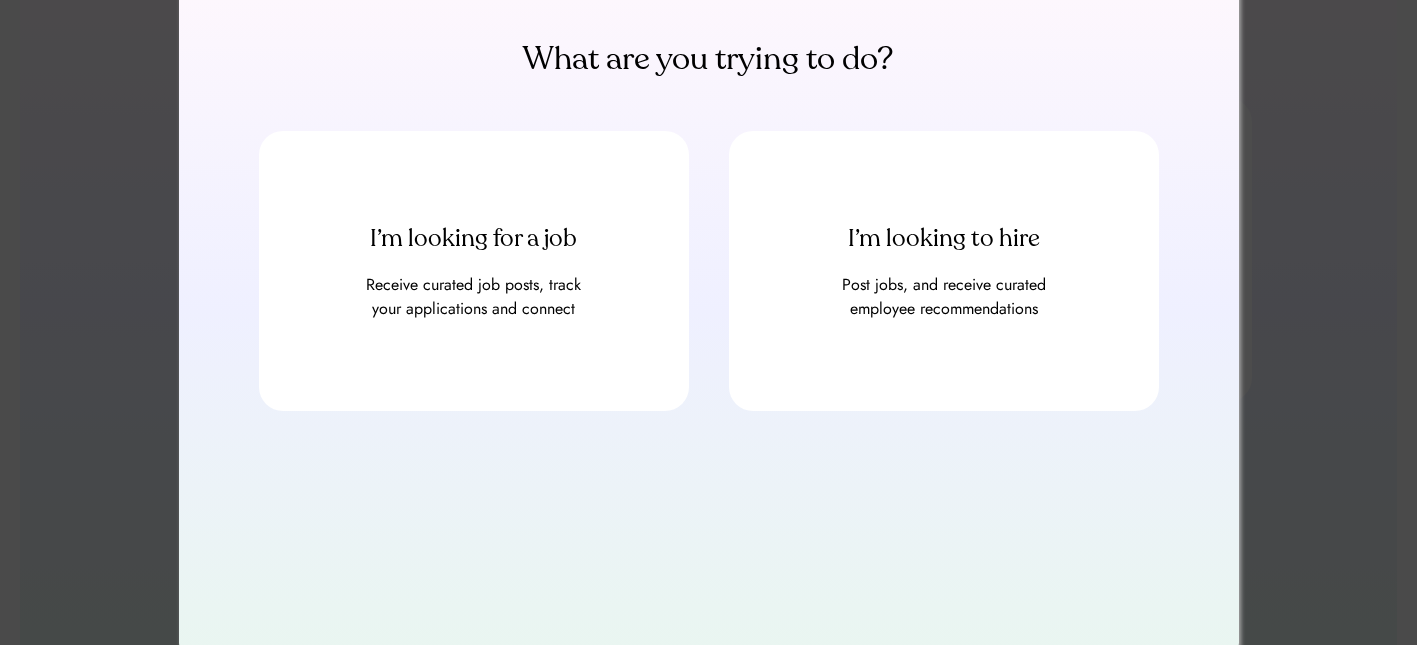 click on "Receive curated job posts, track your applications and connect" at bounding box center [474, 297] 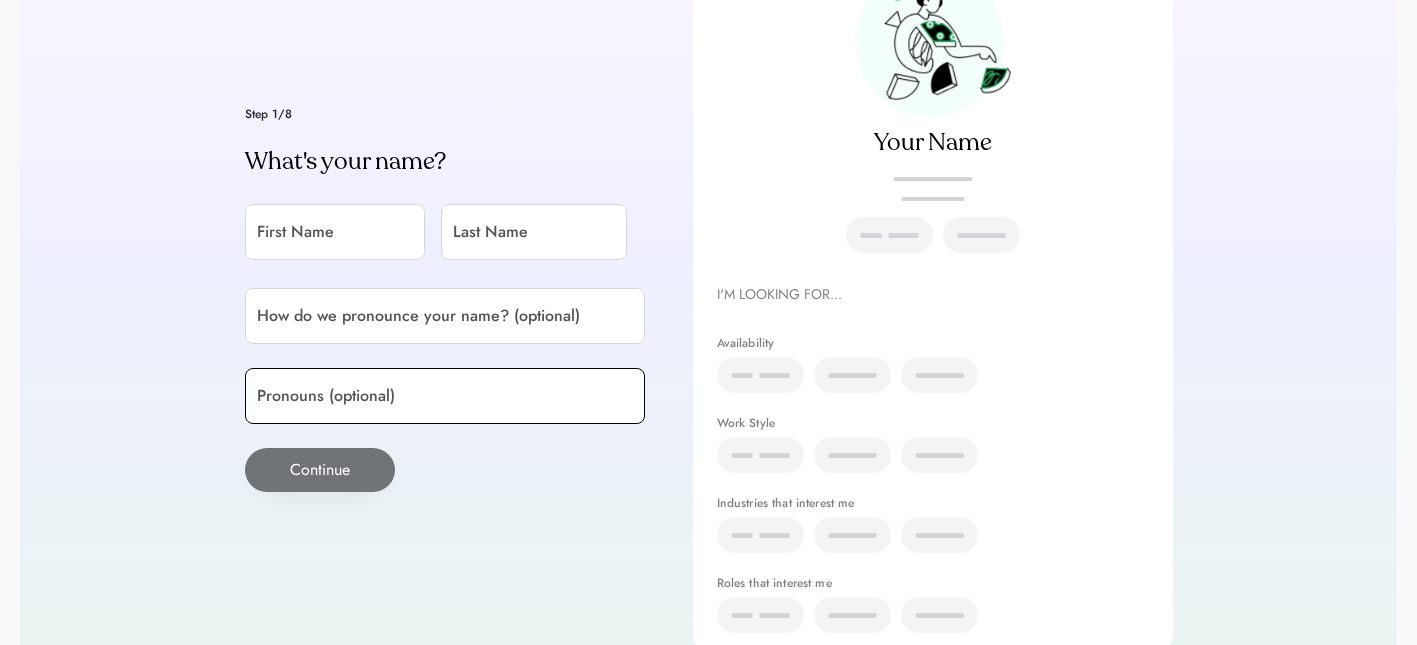 scroll, scrollTop: 266, scrollLeft: 0, axis: vertical 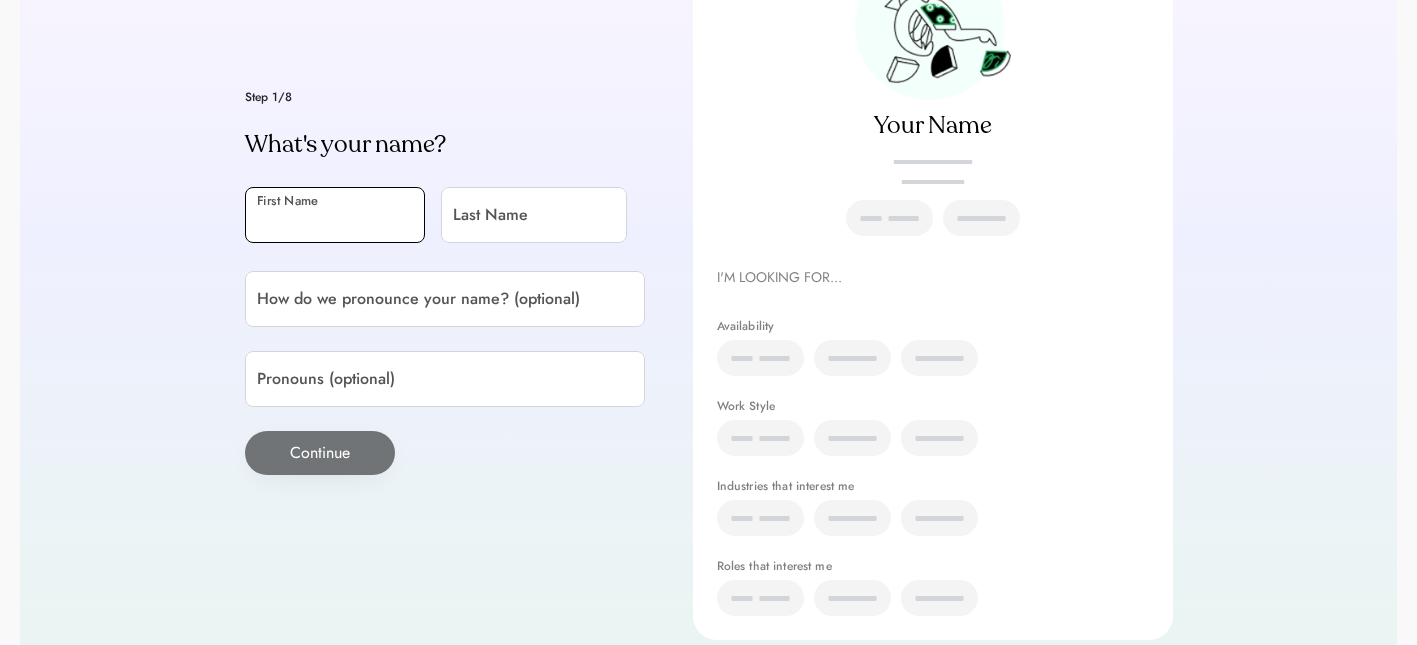 click at bounding box center [335, 215] 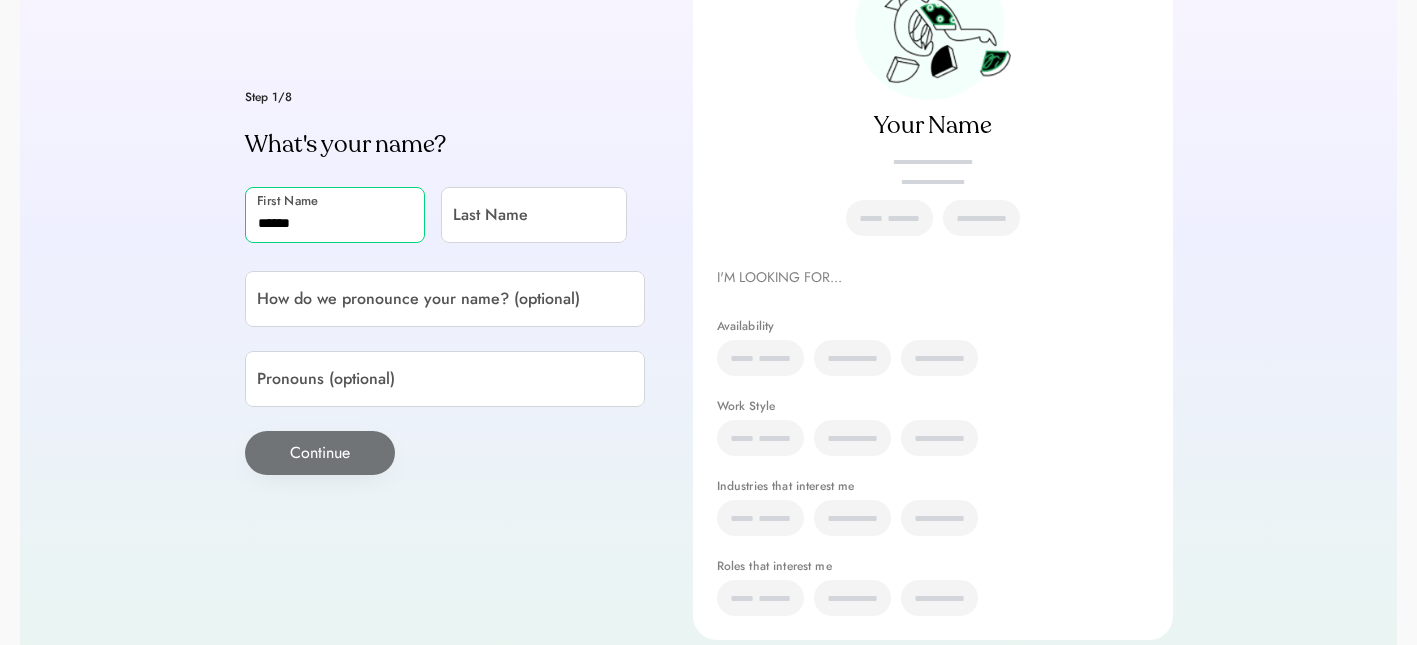 type on "******" 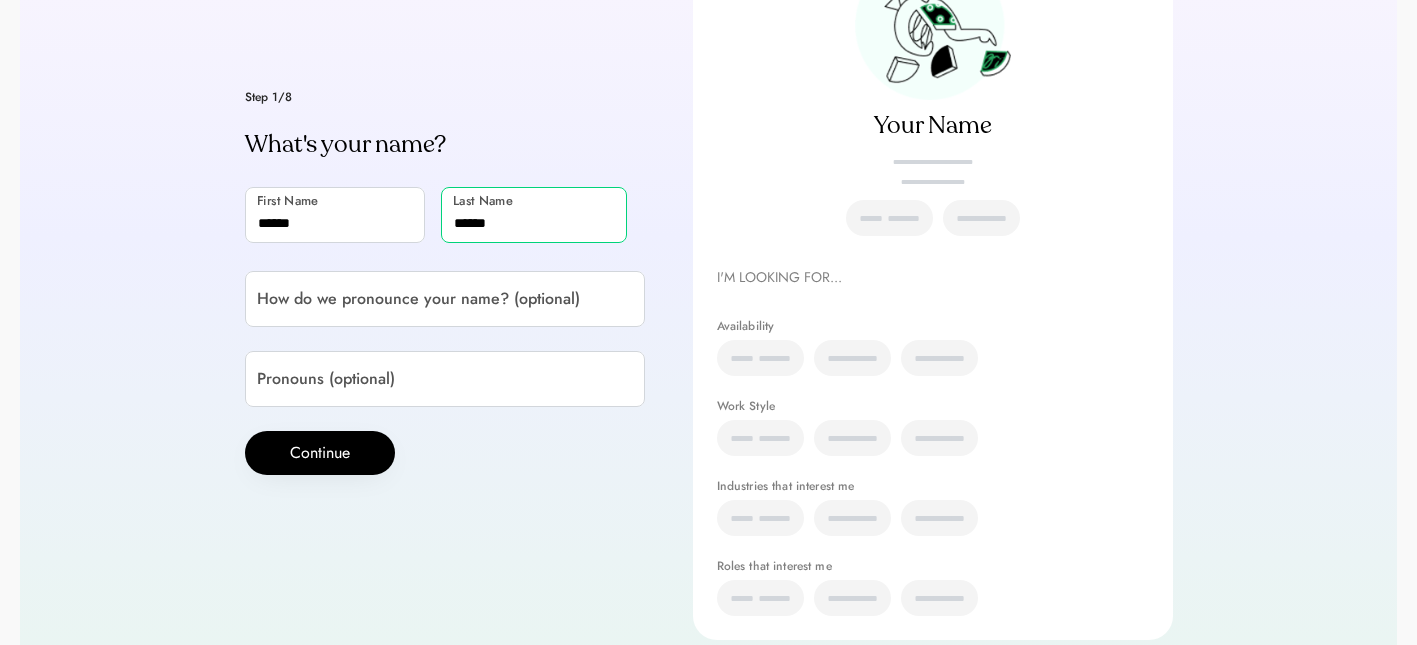 type on "******" 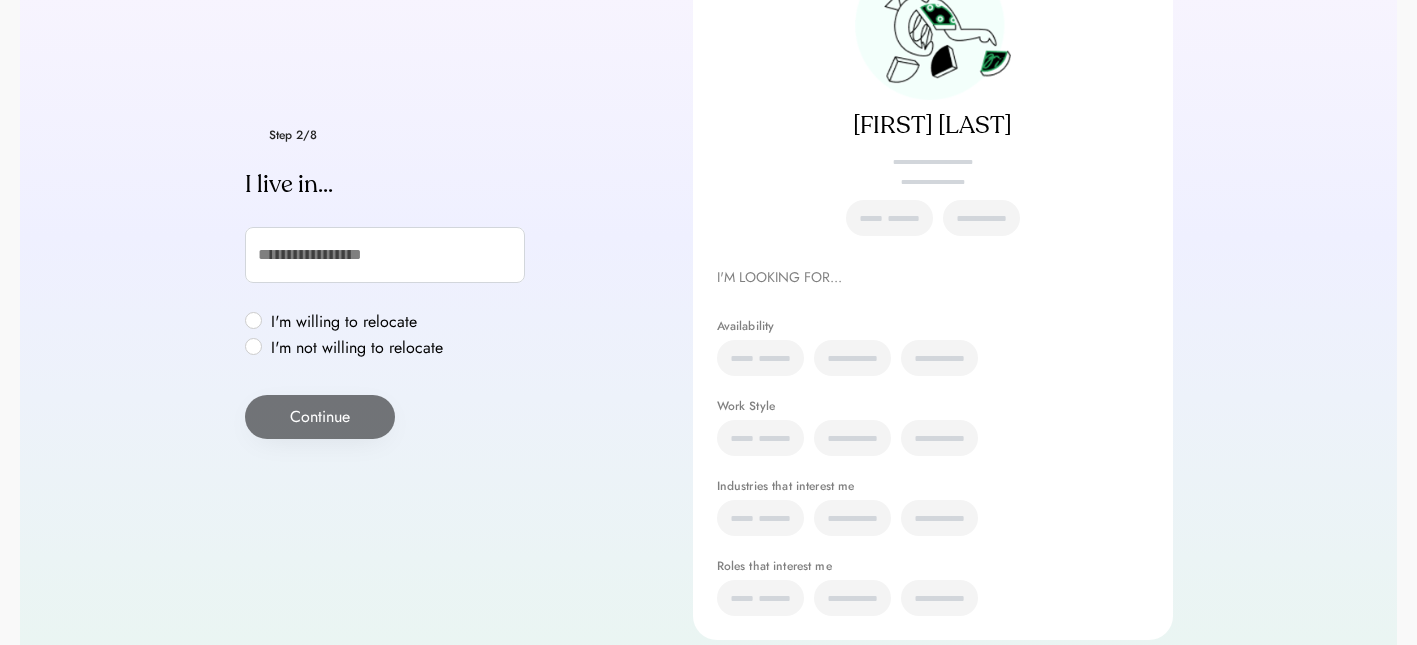 scroll, scrollTop: 302, scrollLeft: 0, axis: vertical 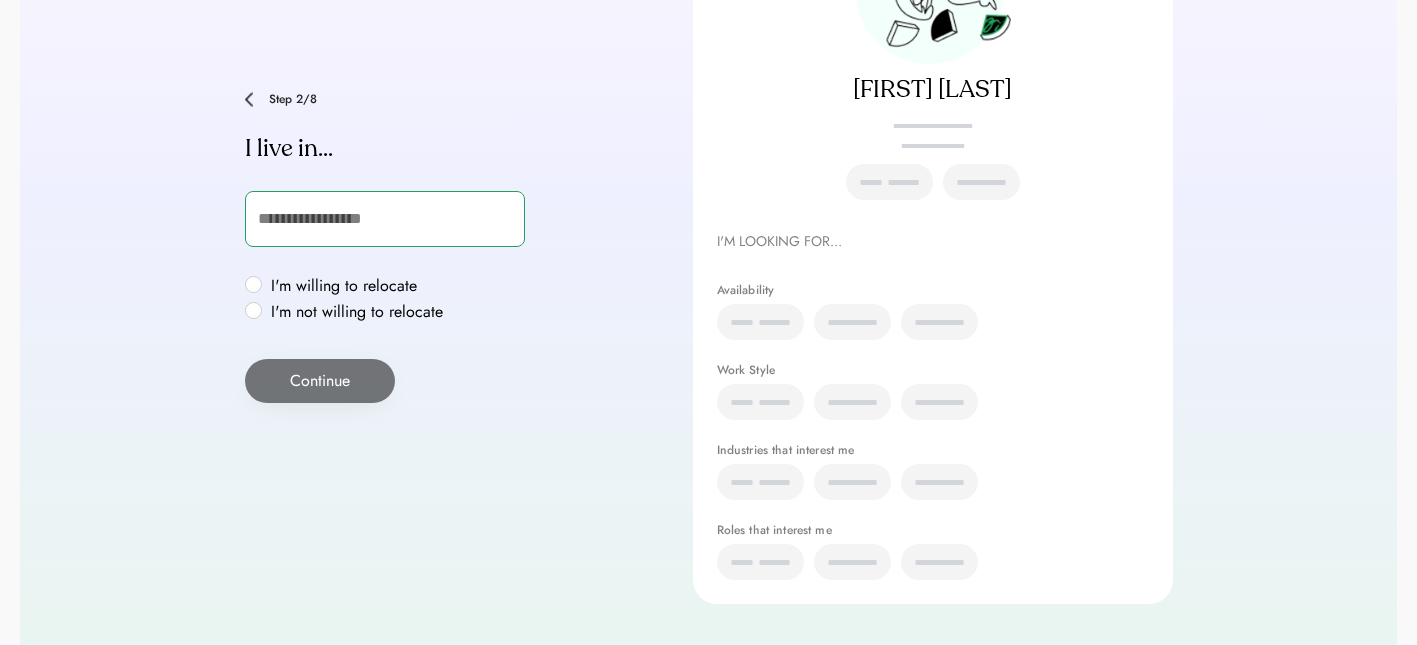click at bounding box center [385, 219] 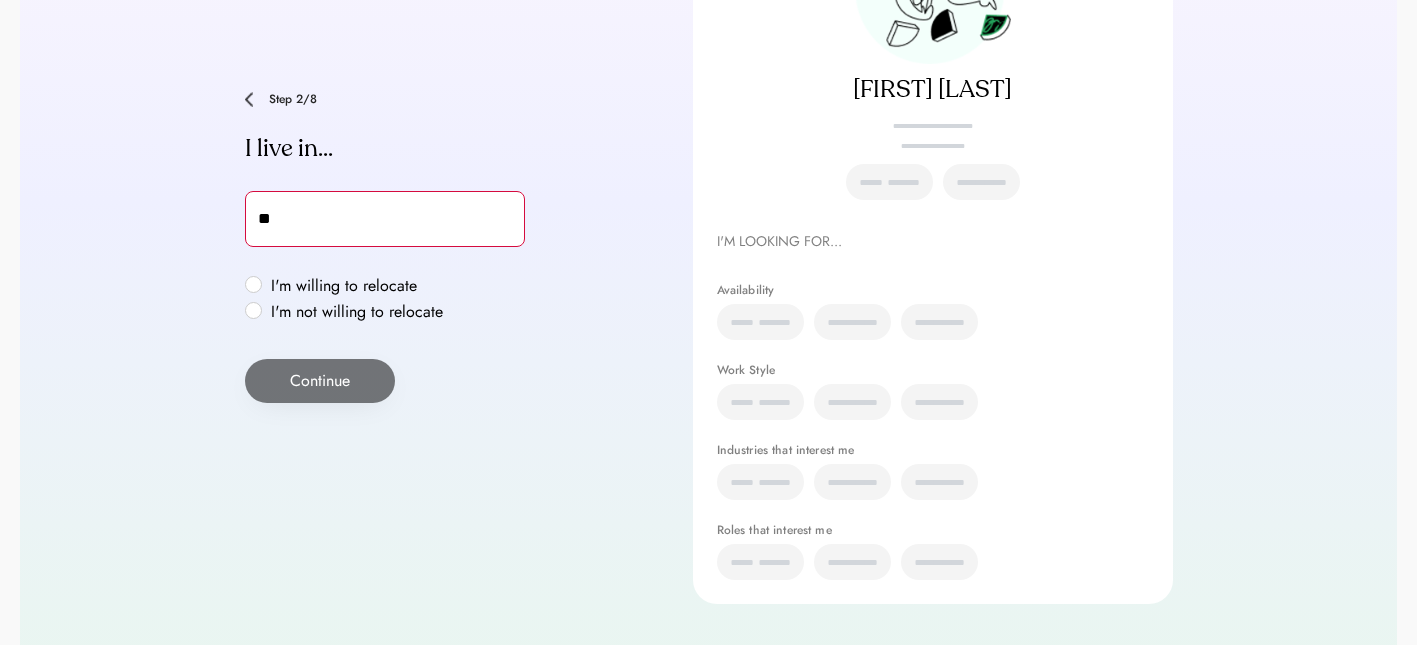 type on "***" 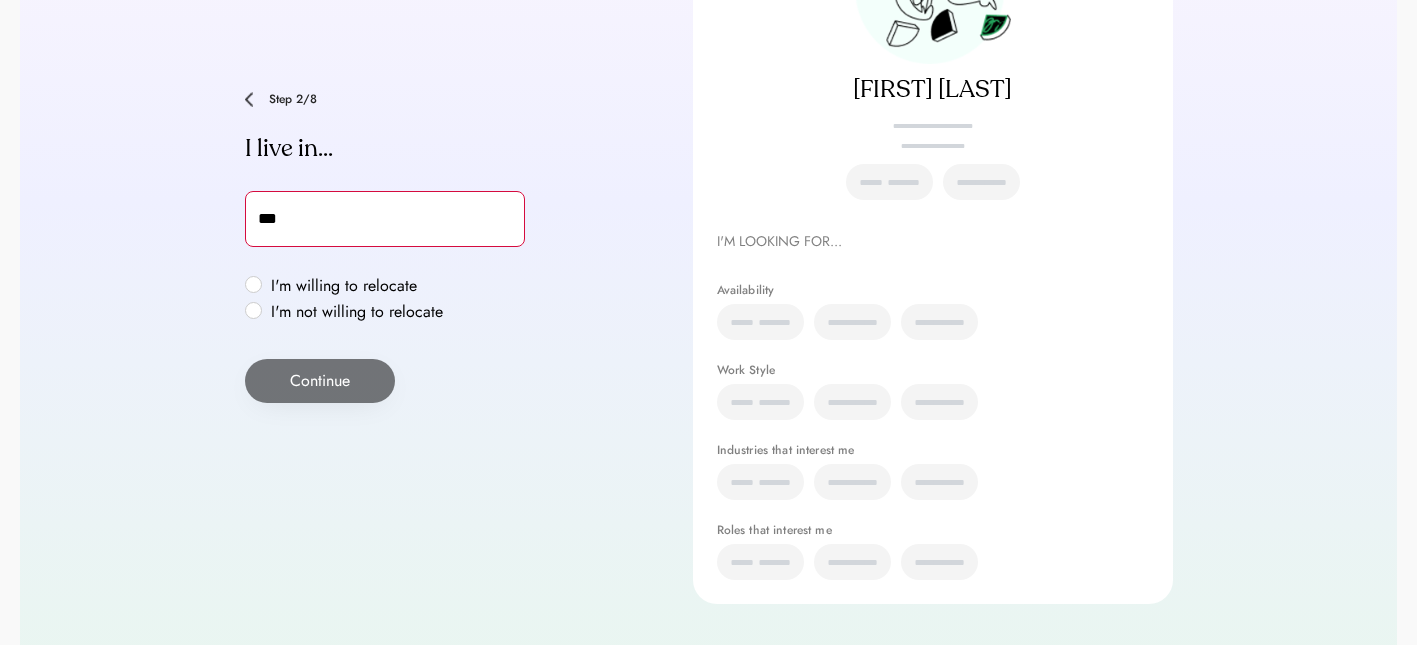 type on "**********" 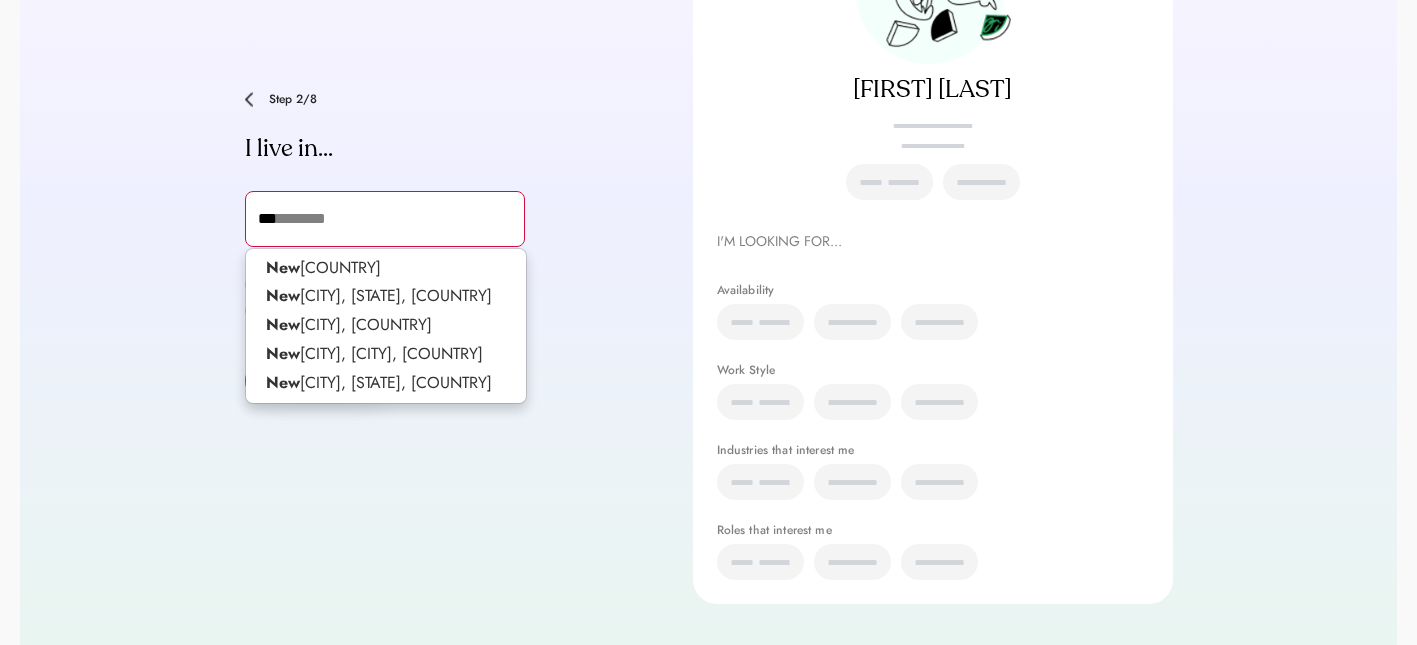 type on "***" 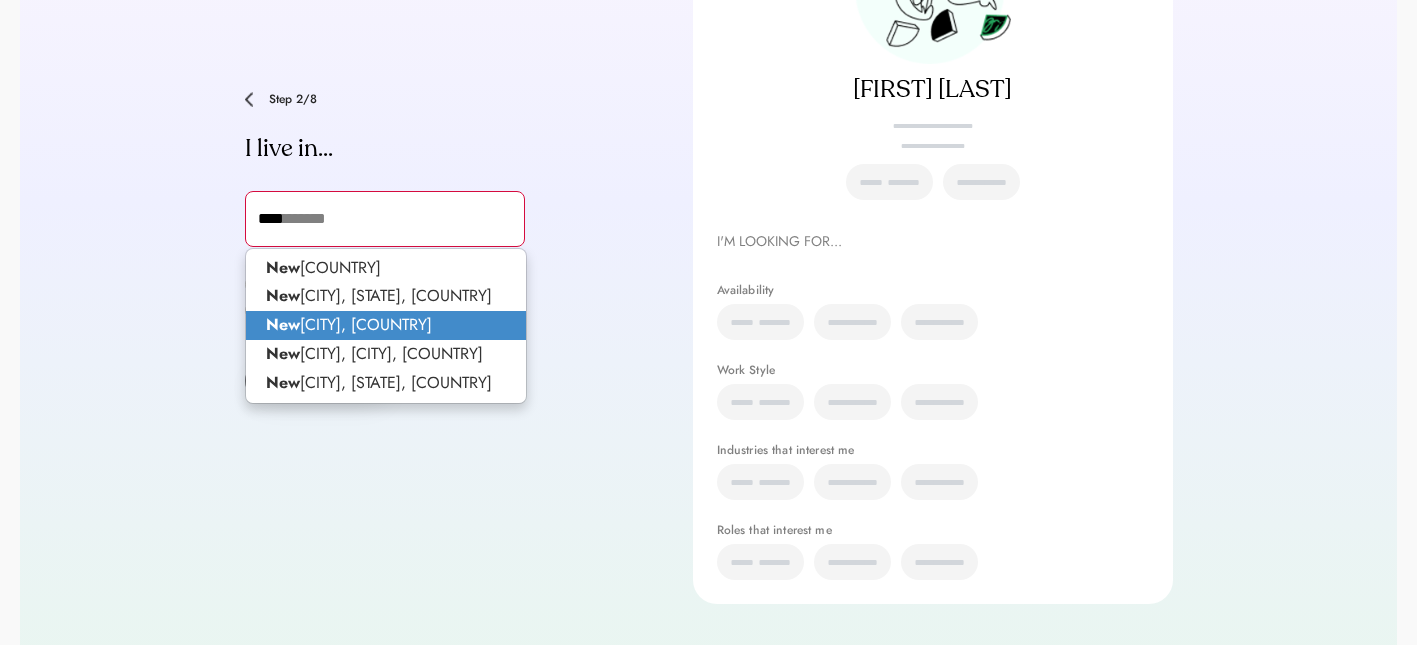 click on "New  Jersey, USA" at bounding box center (386, 325) 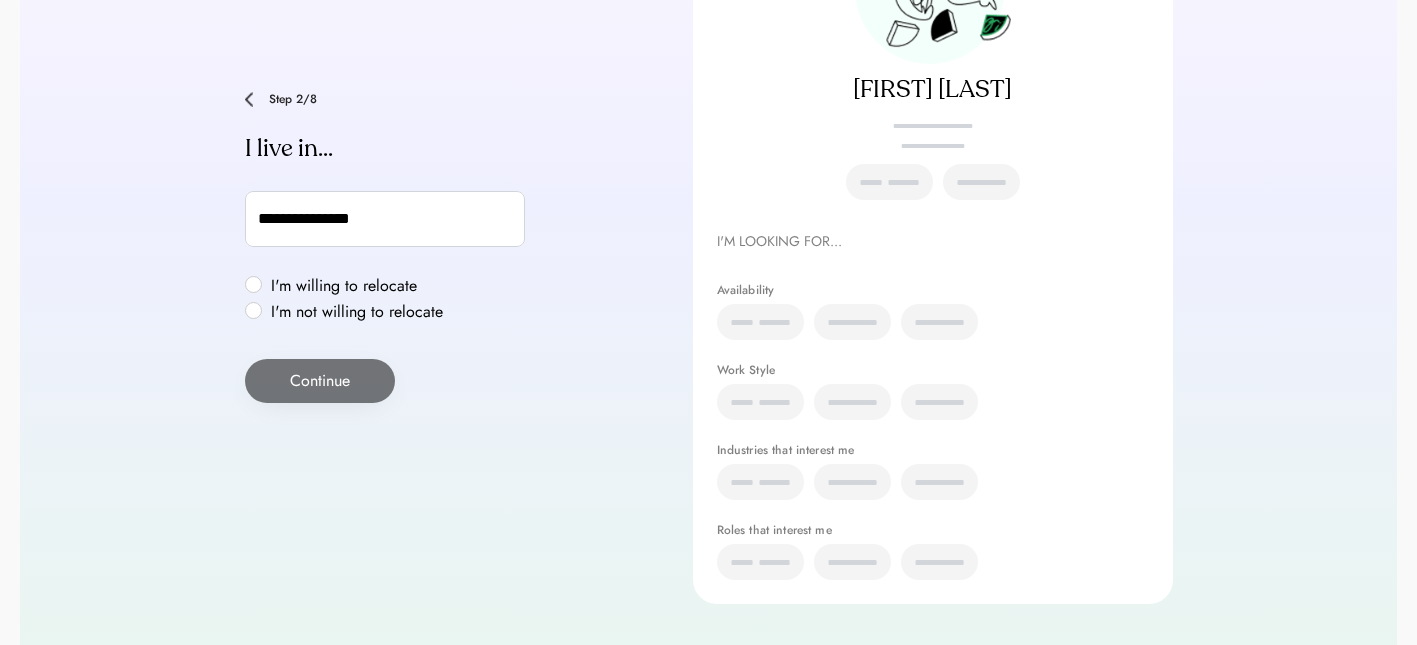 type on "**********" 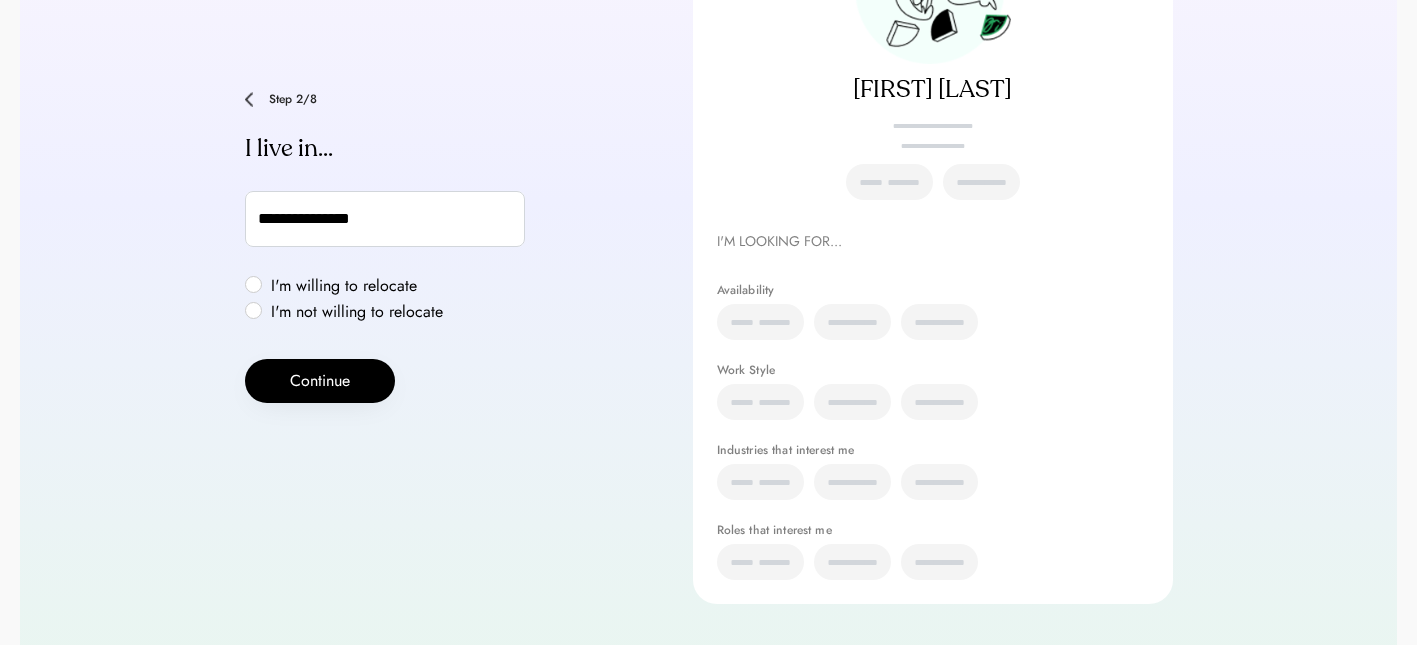 click on "Continue" at bounding box center (320, 381) 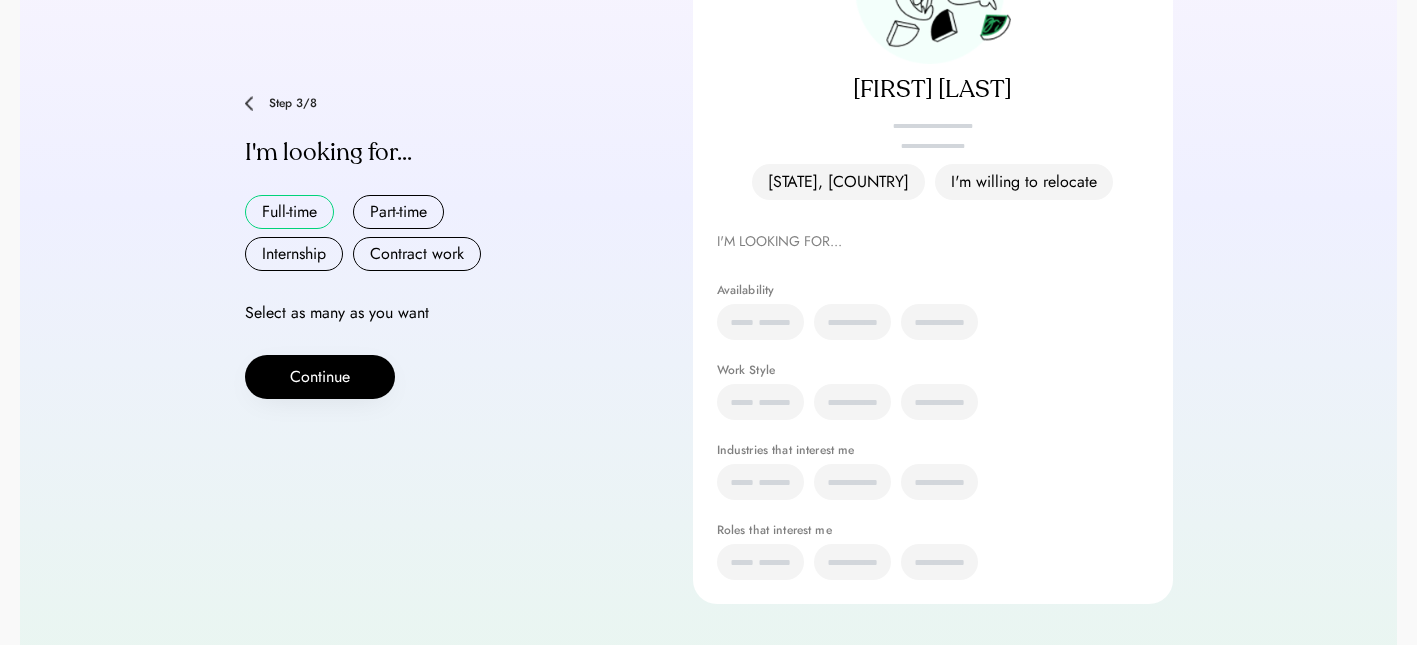 click on "Full-time" at bounding box center [289, 212] 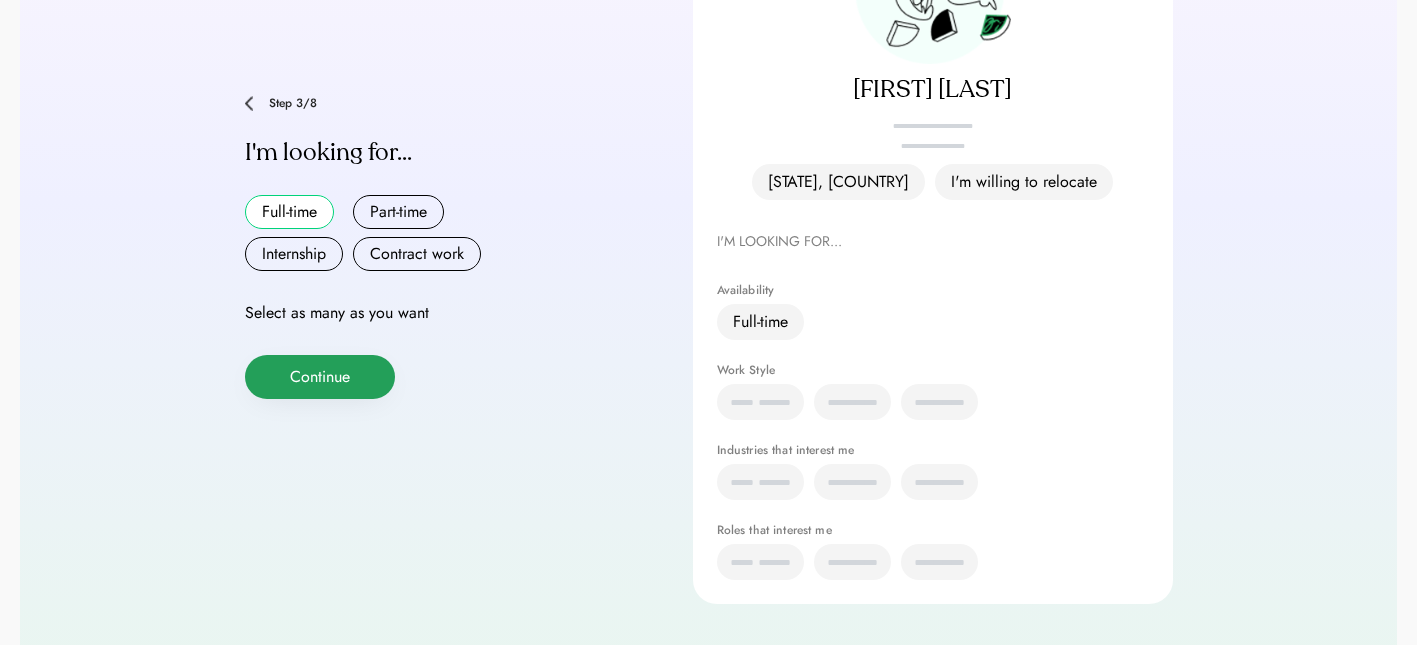click on "Continue" at bounding box center (320, 377) 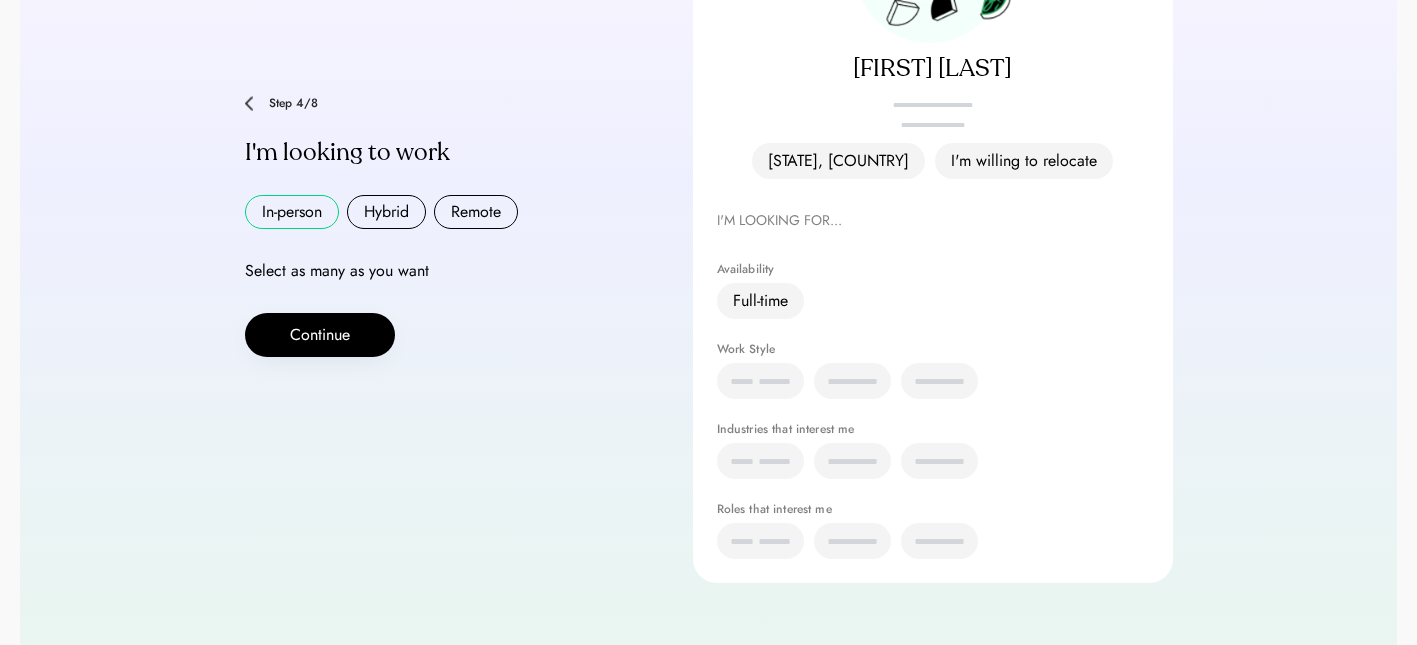 click on "Hybrid" at bounding box center (386, 212) 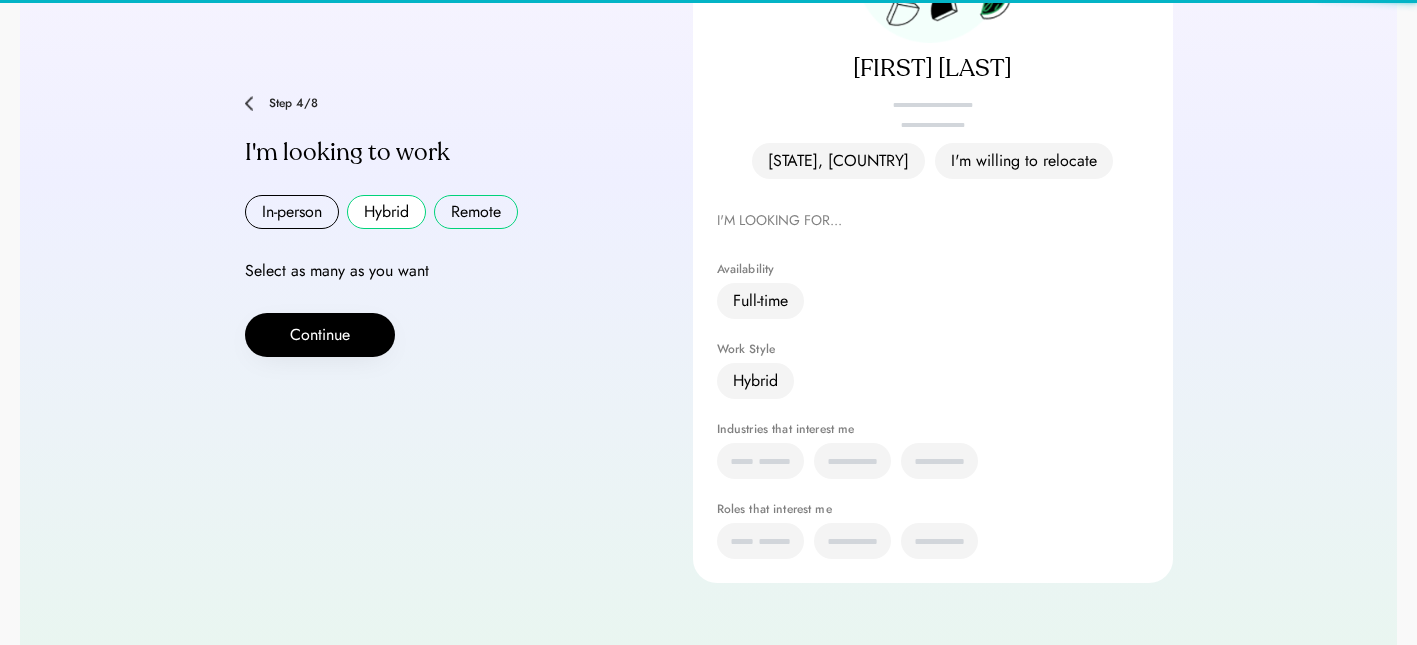 click on "Remote" at bounding box center [476, 212] 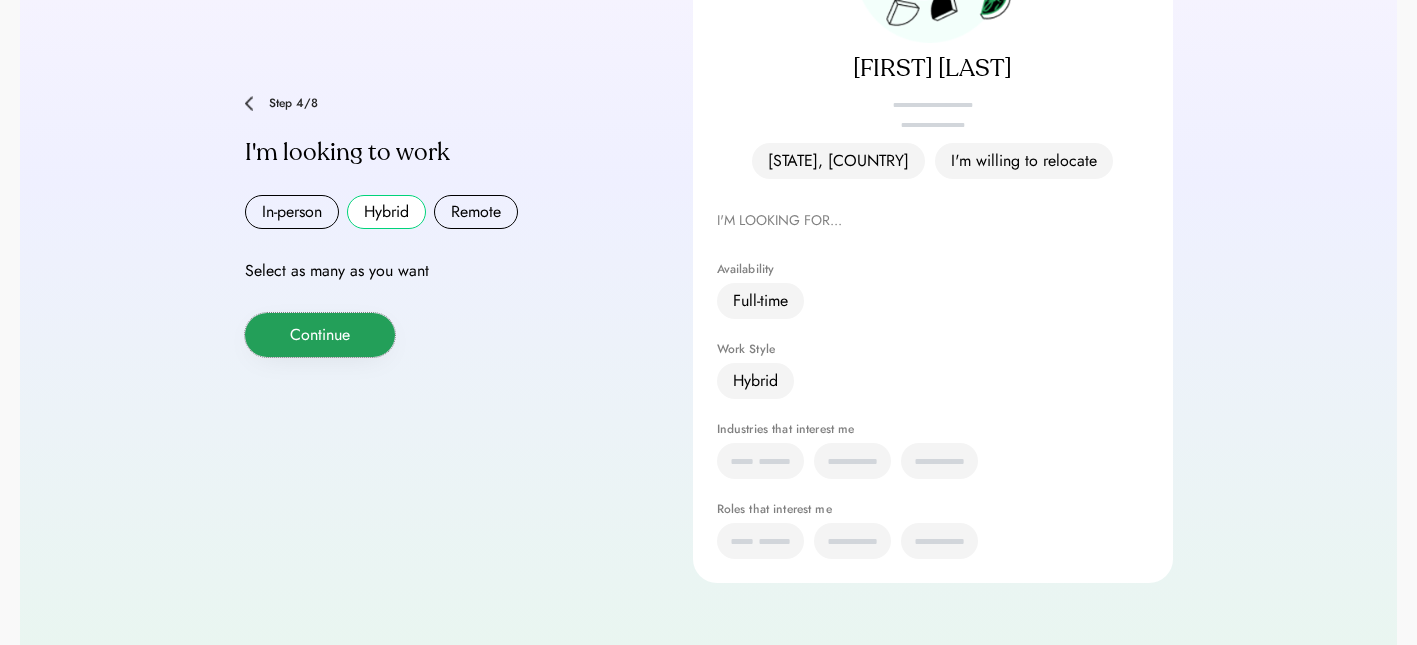 click on "Continue" at bounding box center (320, 335) 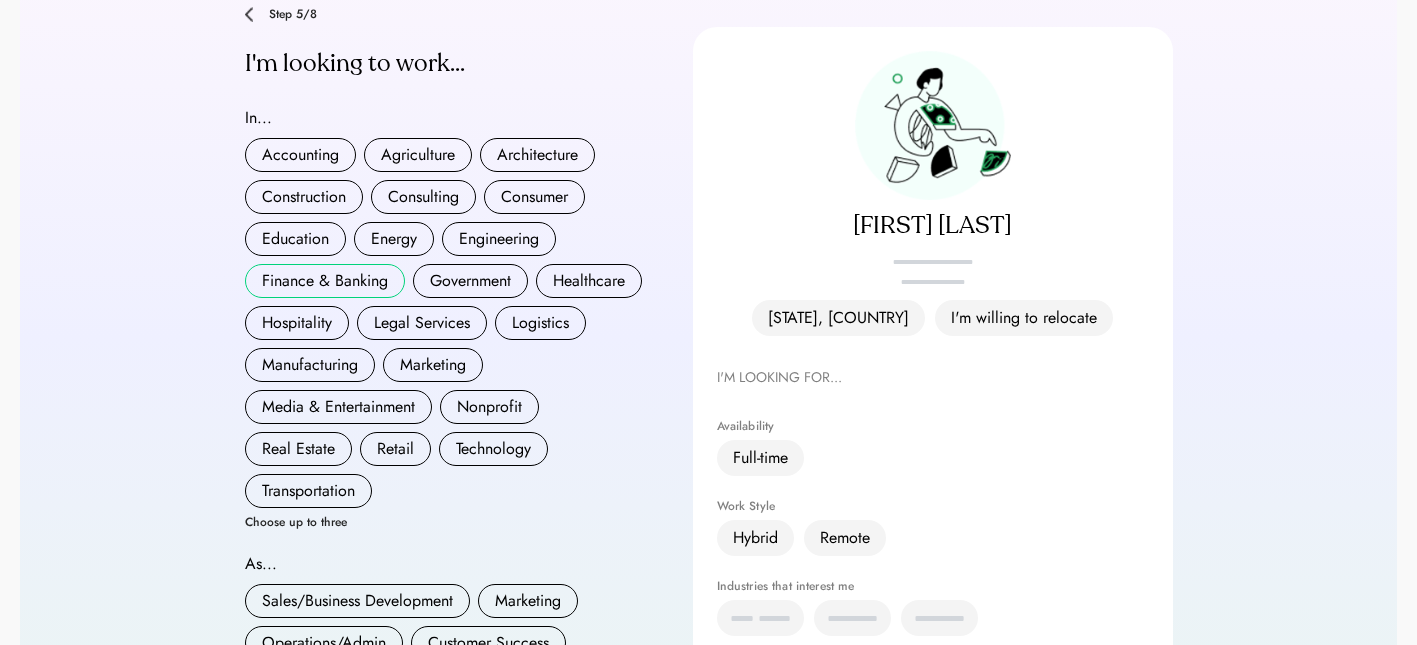 scroll, scrollTop: 202, scrollLeft: 0, axis: vertical 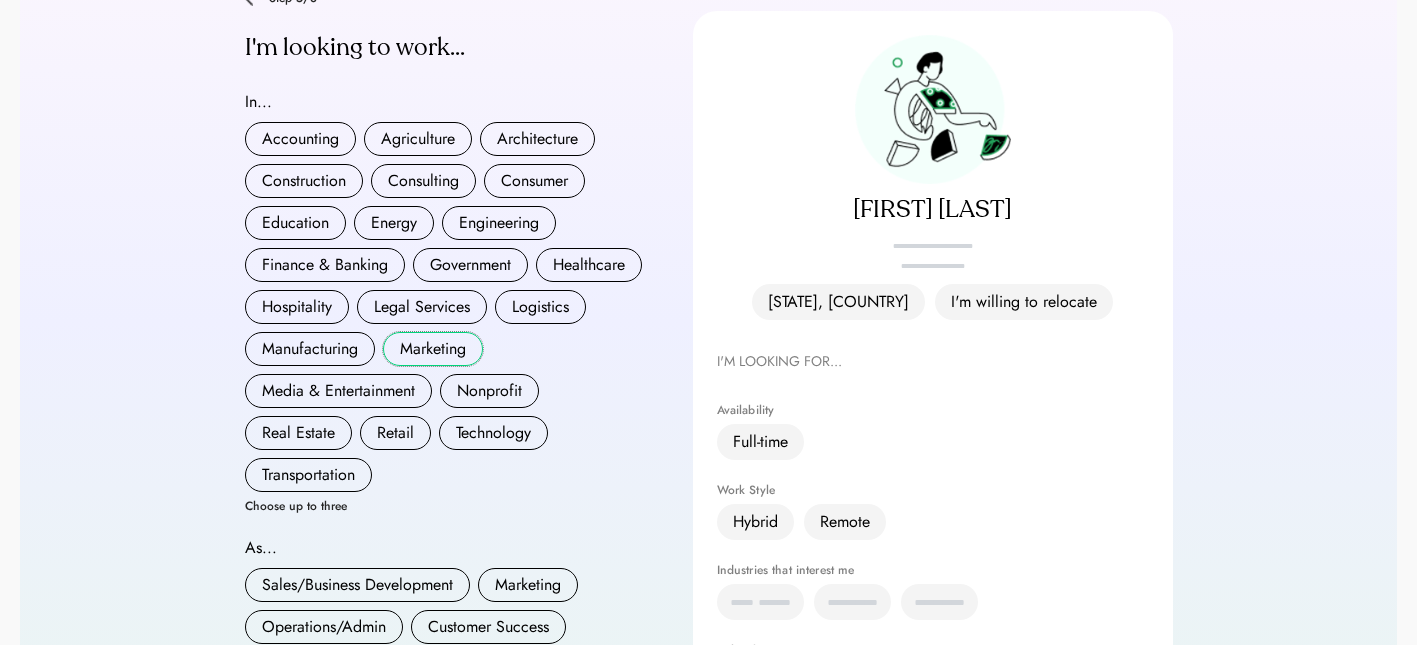 click on "Marketing" at bounding box center (433, 349) 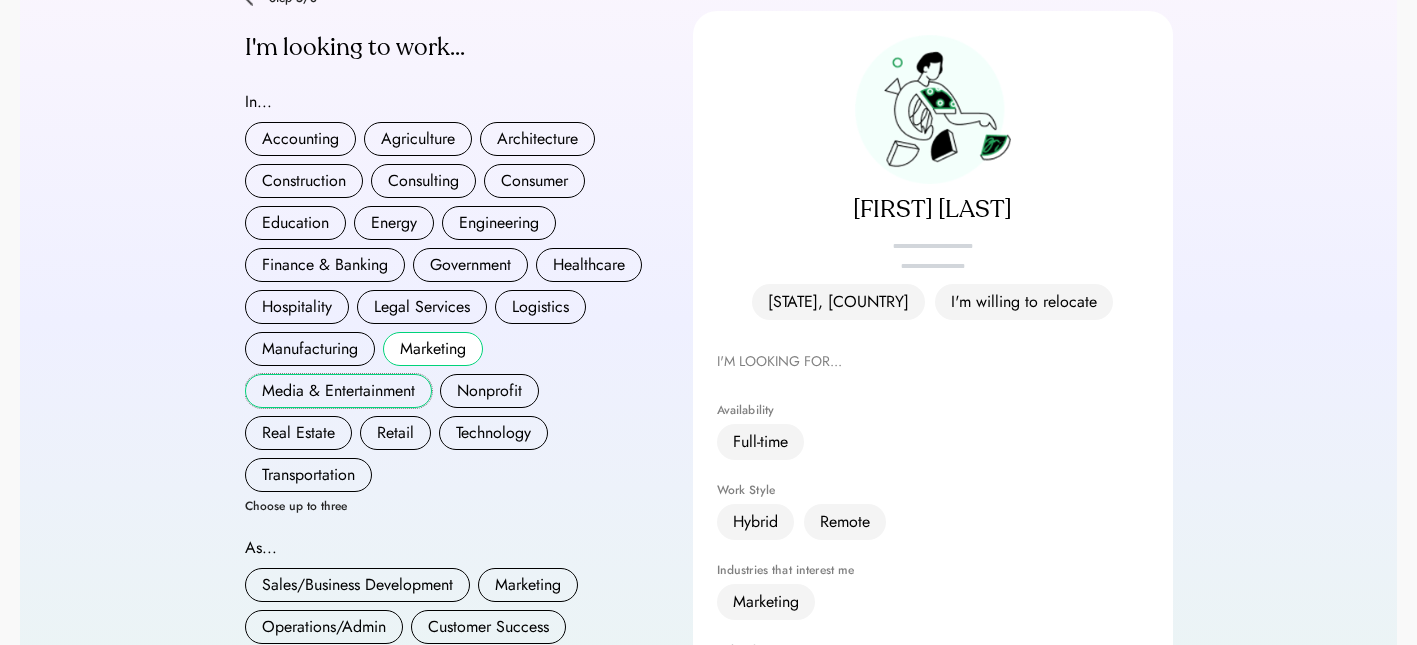 click on "Media & Entertainment" at bounding box center (338, 391) 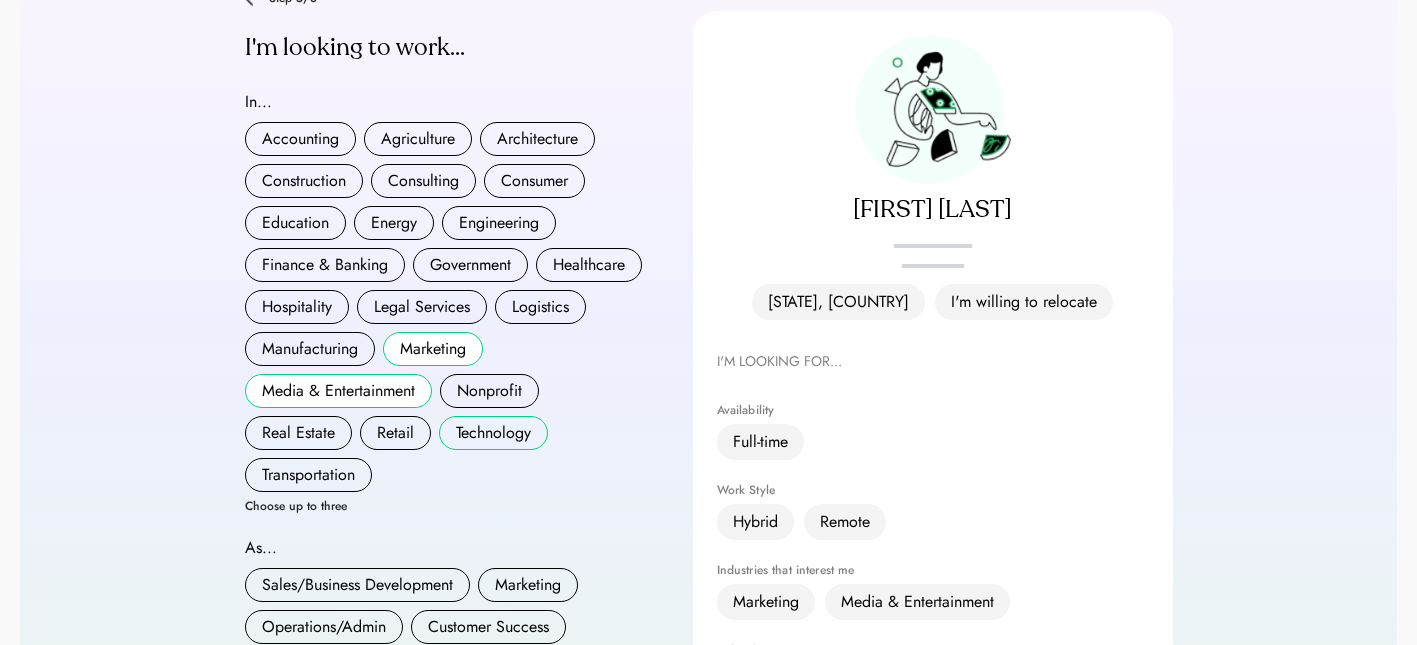 click on "Technology" at bounding box center (493, 433) 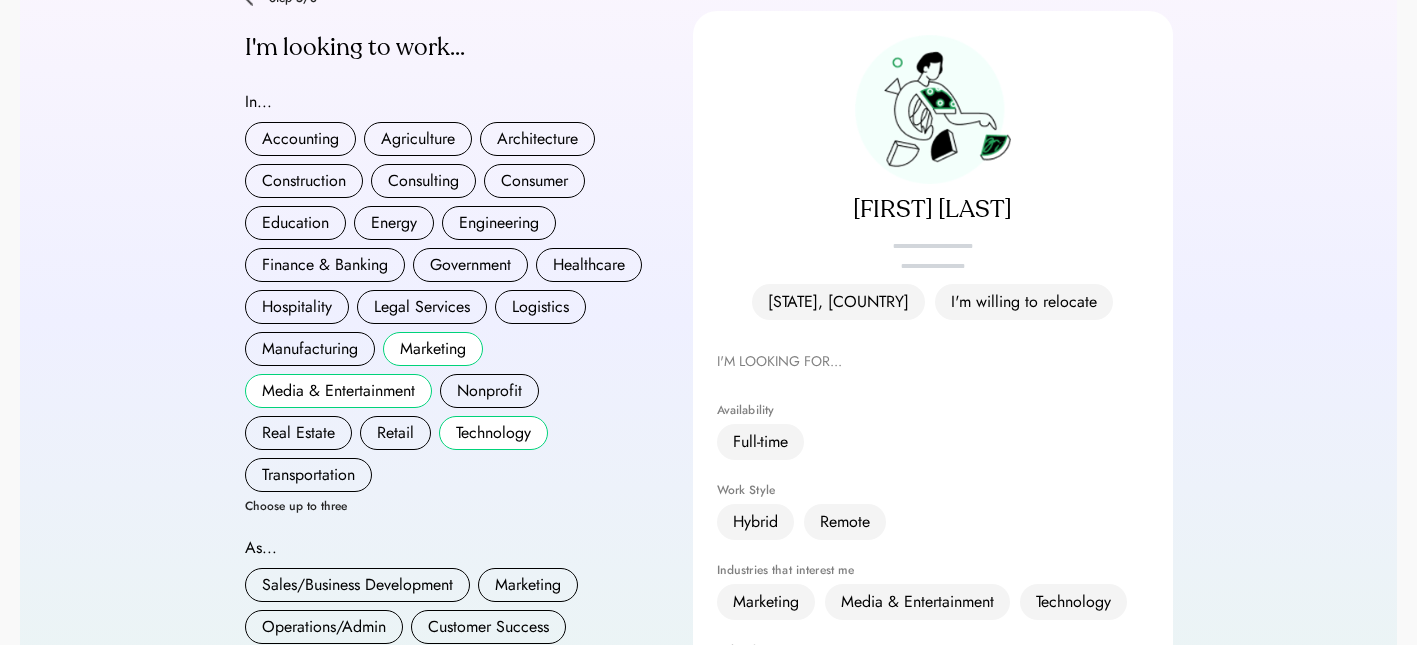 scroll, scrollTop: 380, scrollLeft: 0, axis: vertical 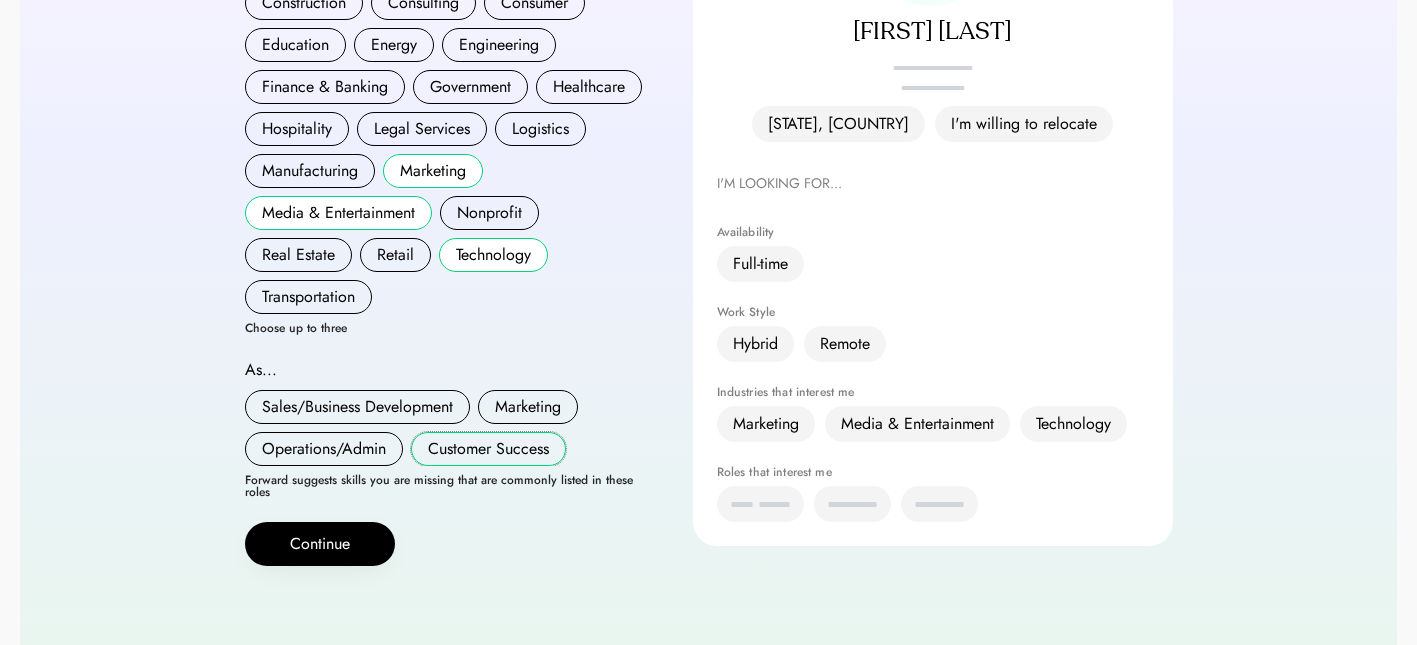 click on "Customer Success" at bounding box center [488, 449] 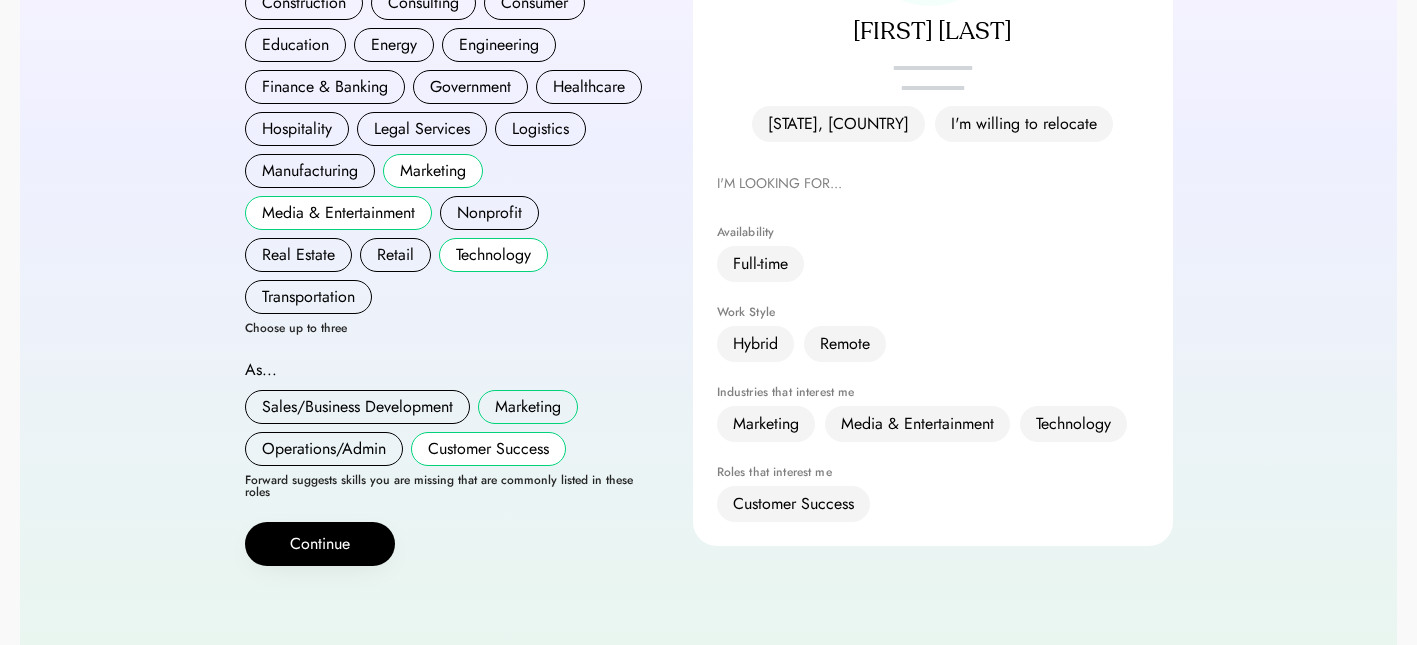 click on "Marketing" at bounding box center [528, 407] 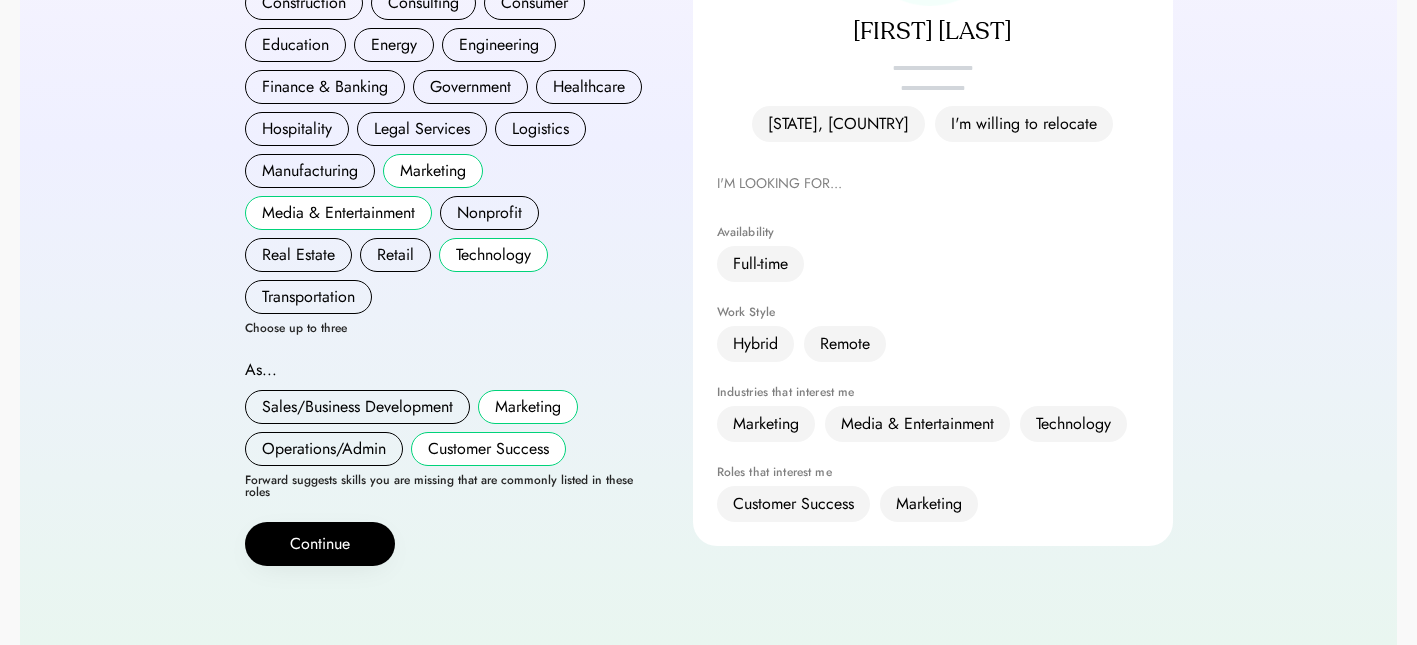 click on "**********" at bounding box center (708, 143) 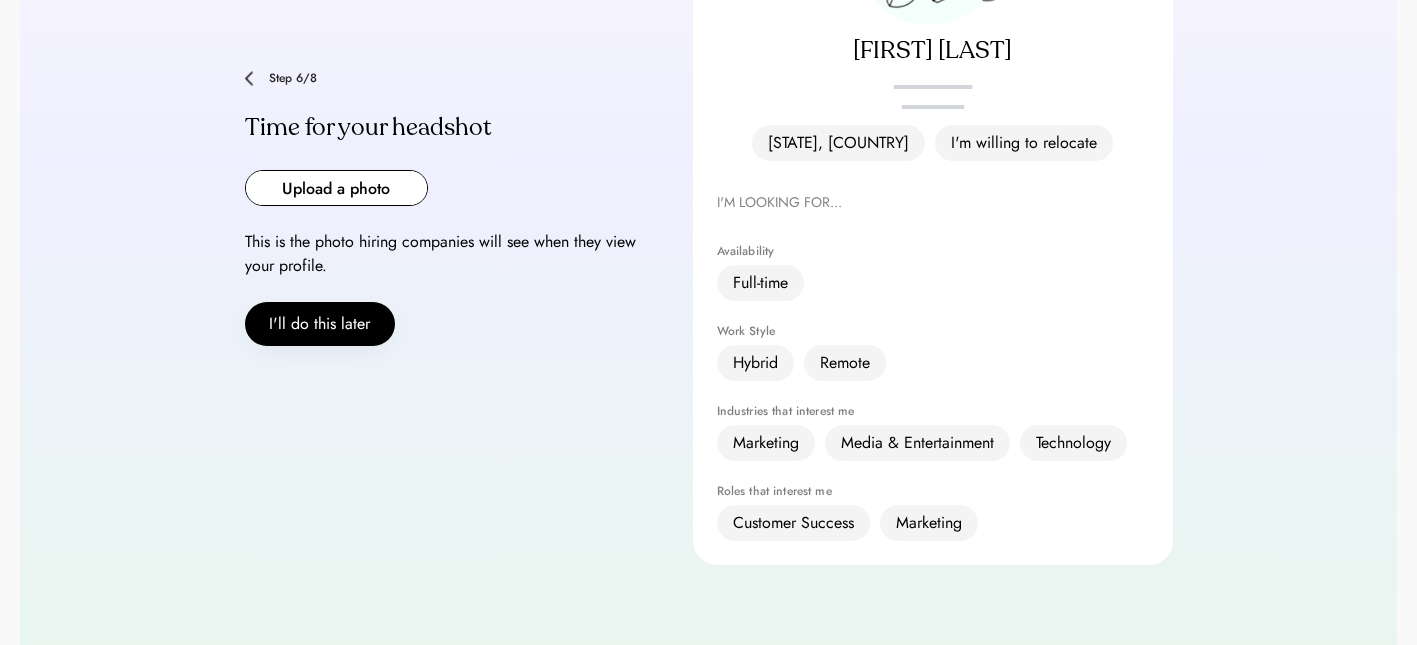 scroll, scrollTop: 340, scrollLeft: 0, axis: vertical 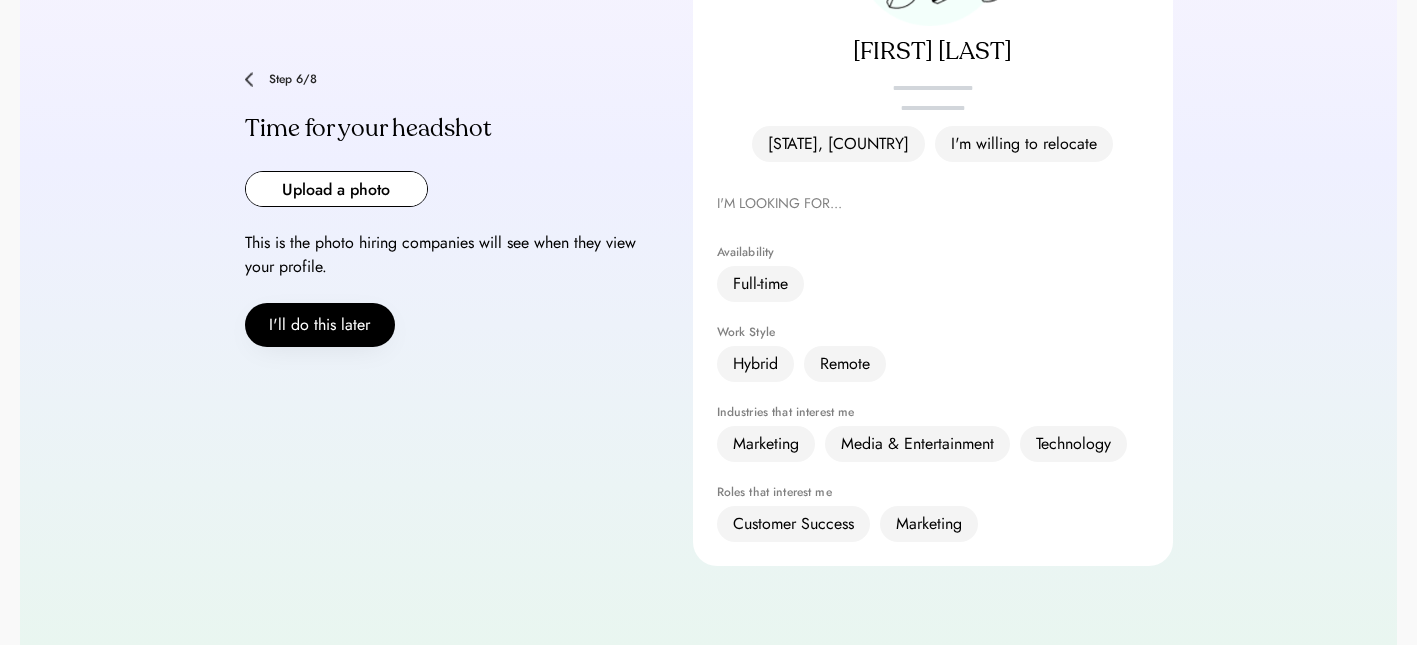 click on "I'll do this later" at bounding box center [320, 325] 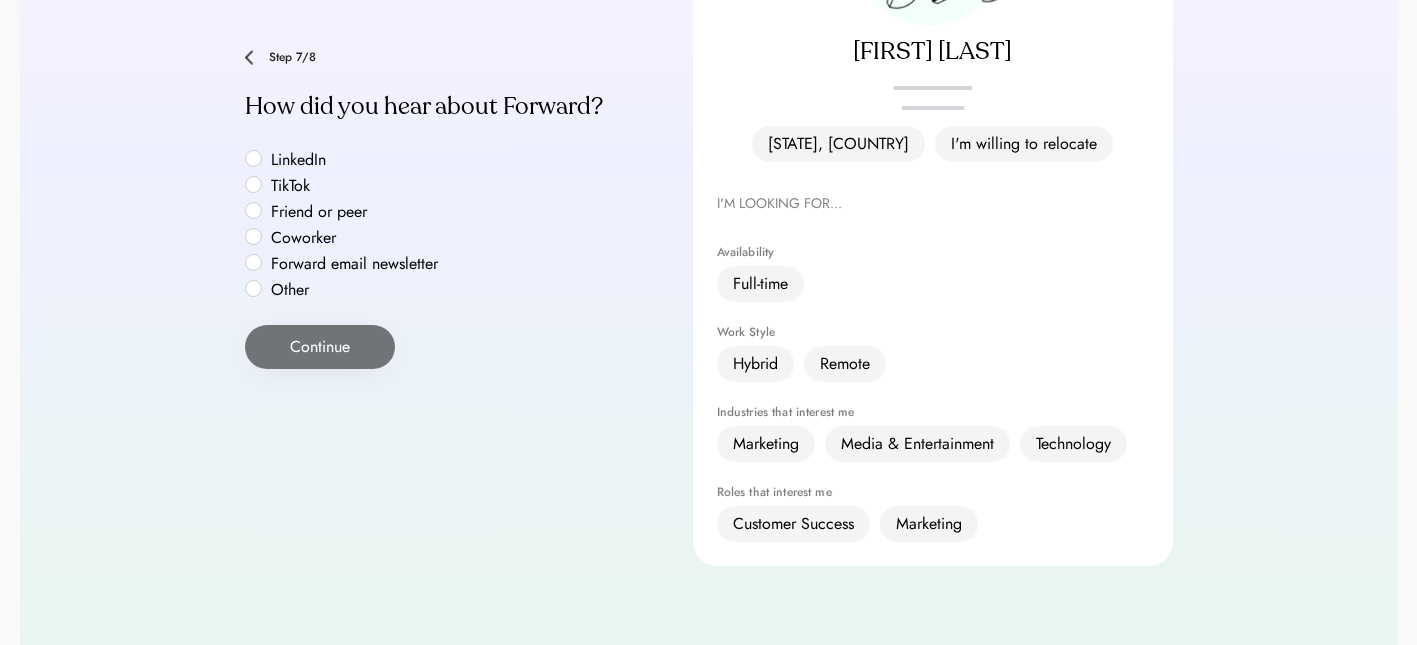 scroll, scrollTop: 318, scrollLeft: 0, axis: vertical 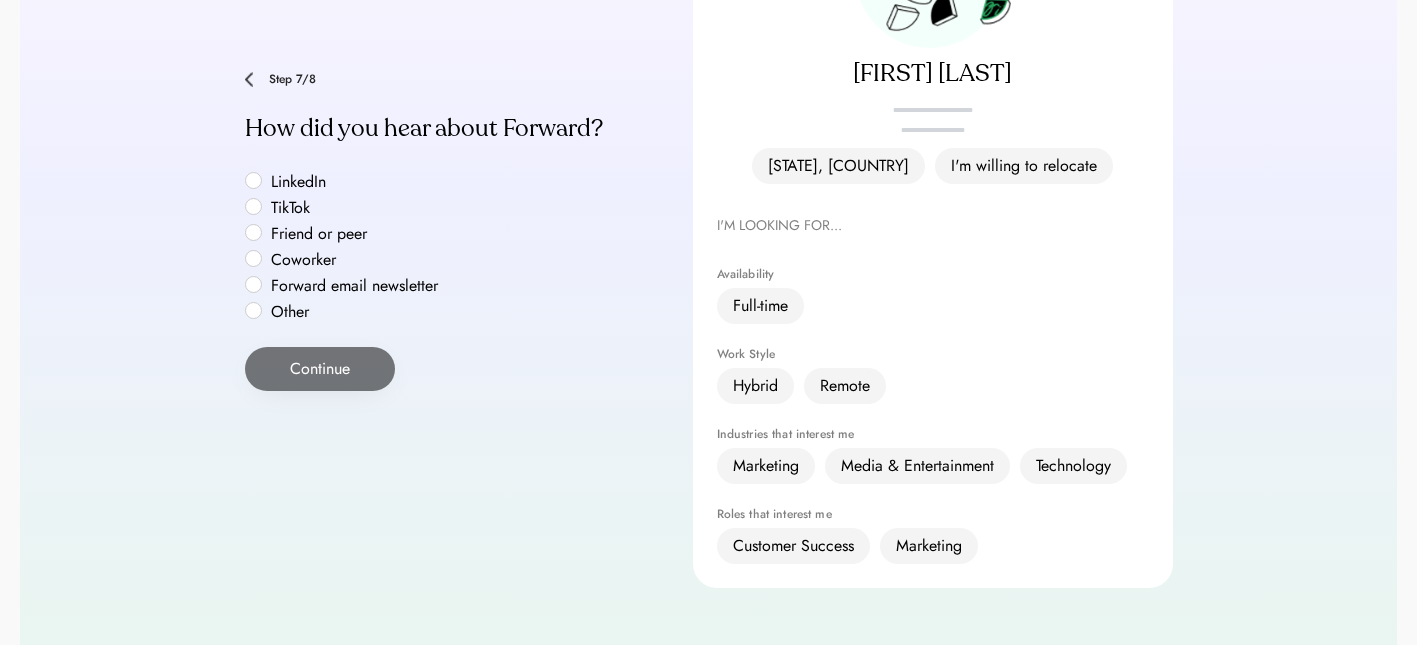 click on "LinkedIn" at bounding box center [355, 182] 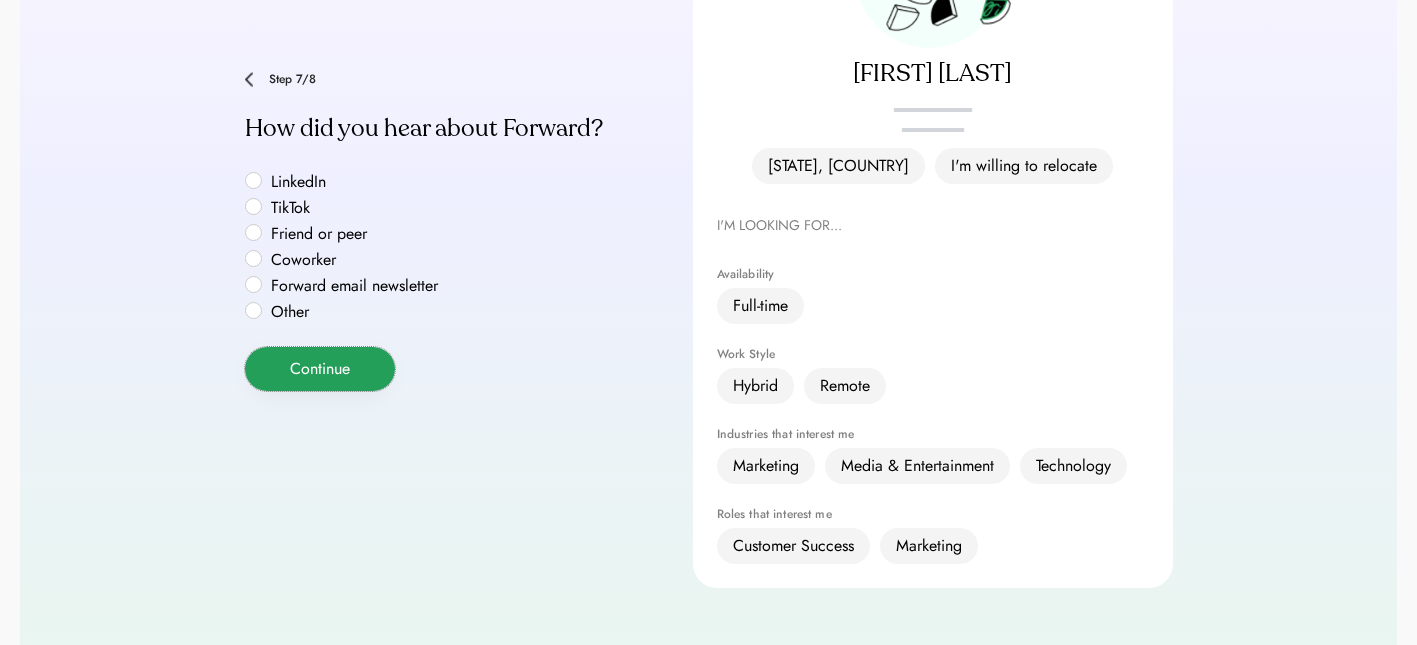 click on "Continue" at bounding box center [320, 369] 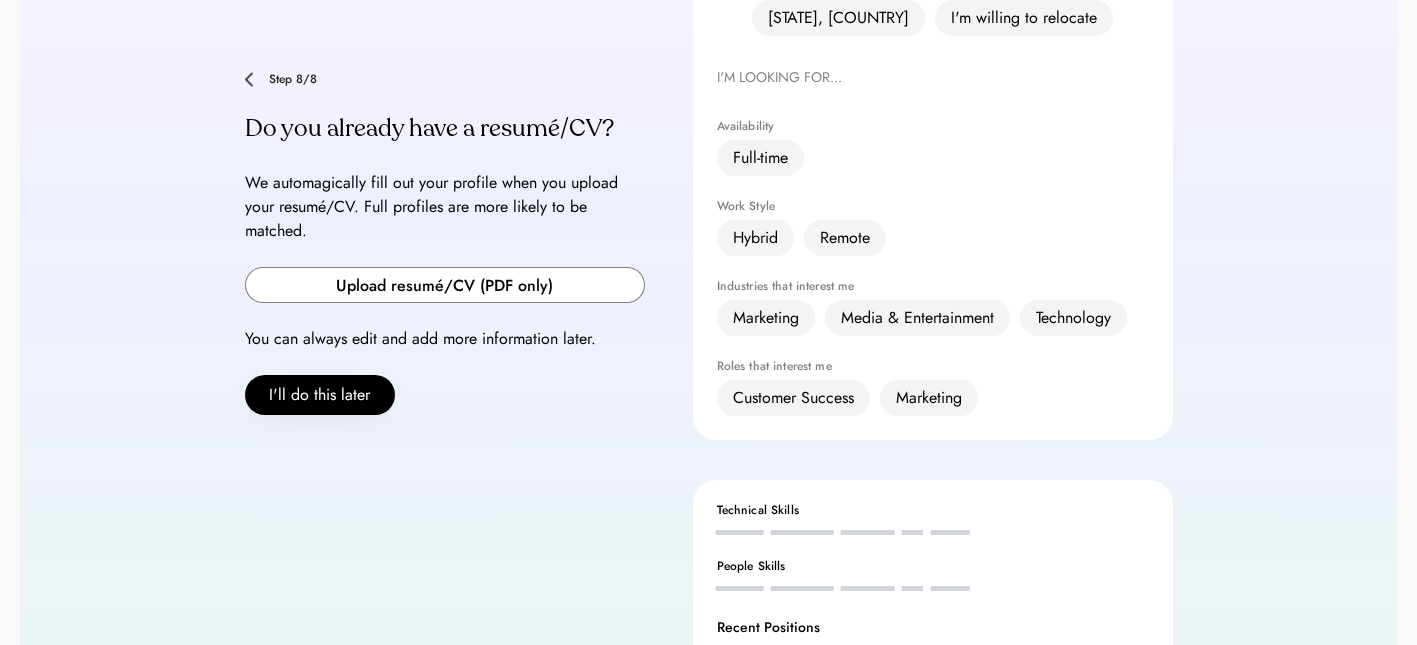 click at bounding box center [445, 285] 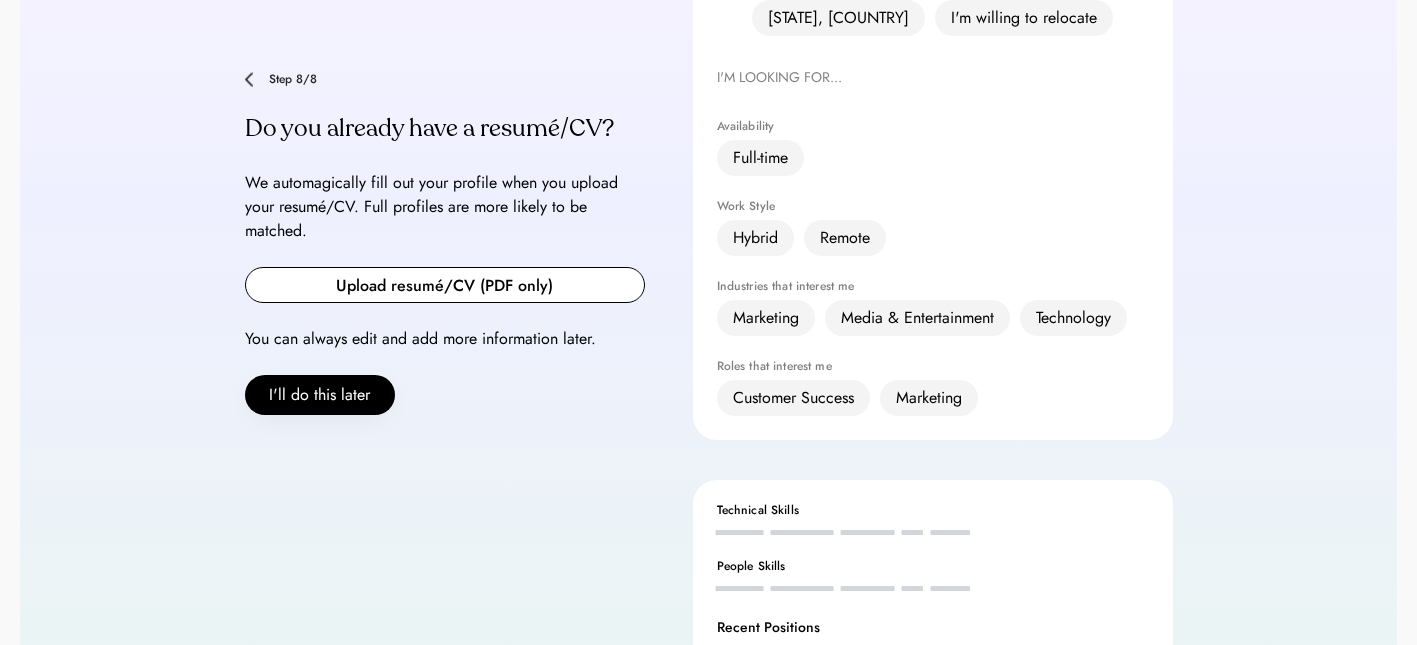 type on "**********" 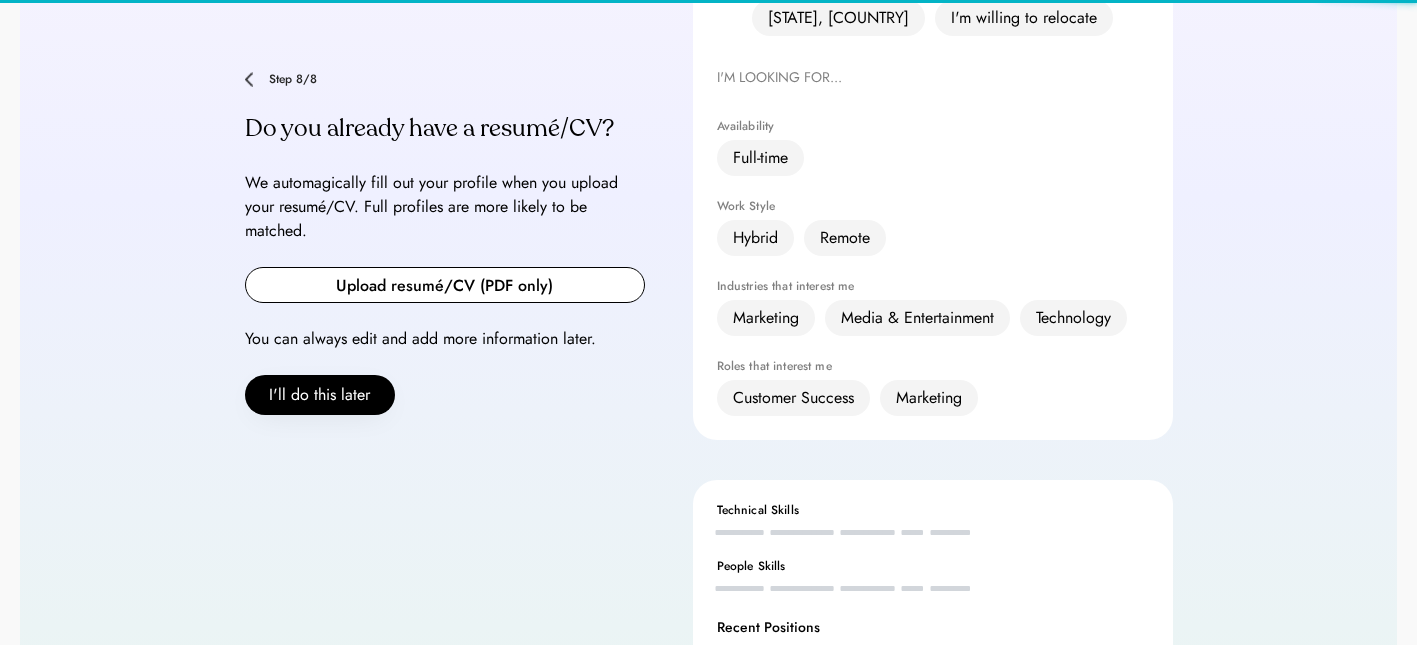 type 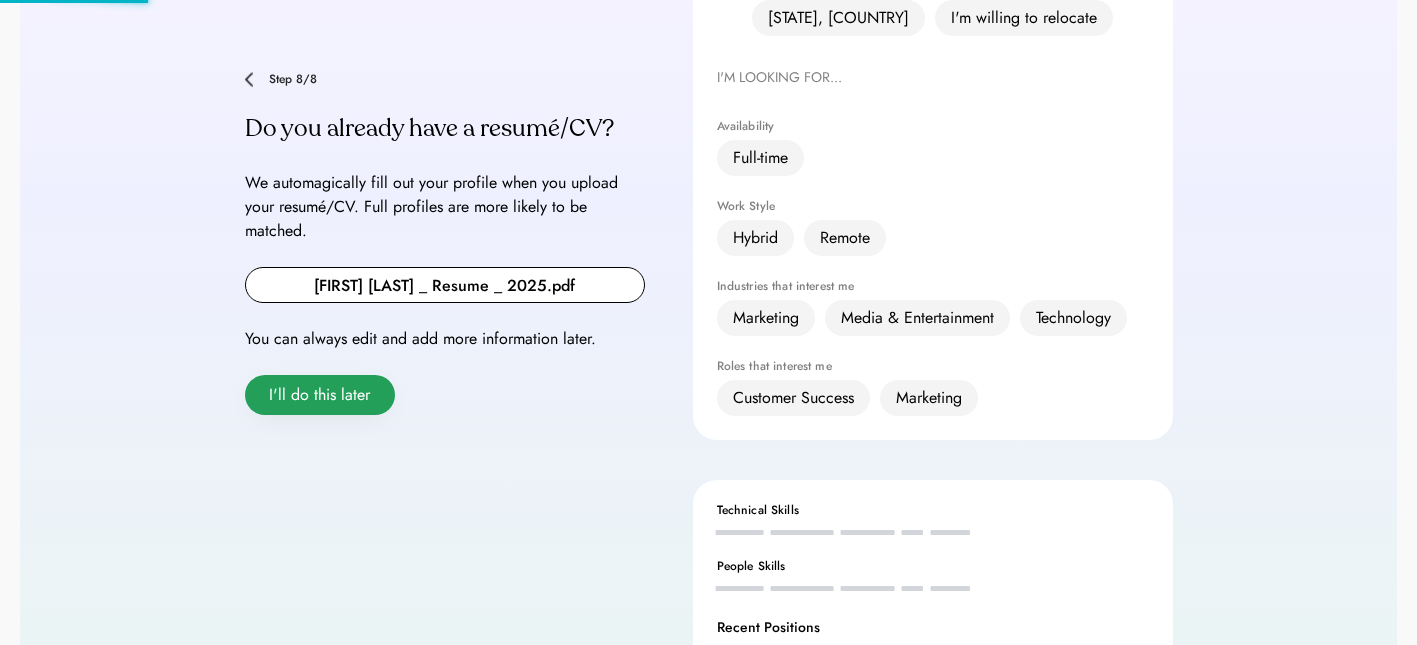 click on "I'll do this later" at bounding box center [320, 395] 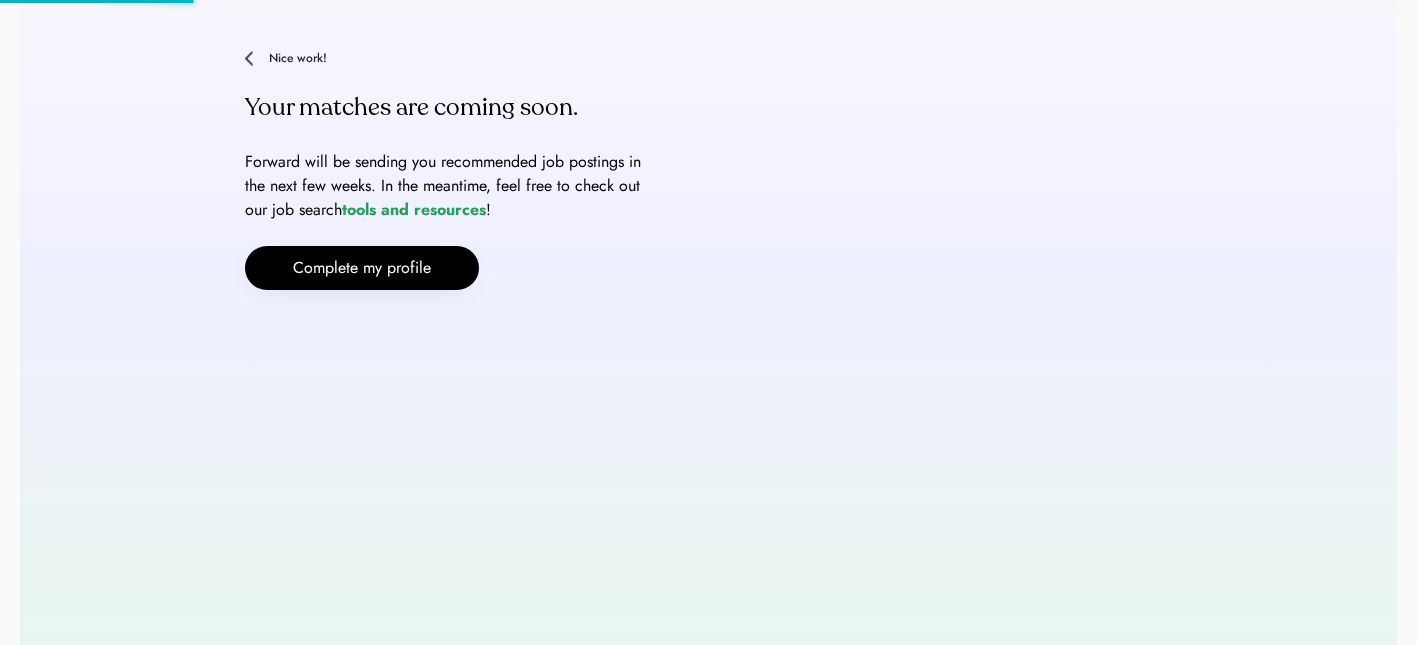 scroll, scrollTop: 121, scrollLeft: 0, axis: vertical 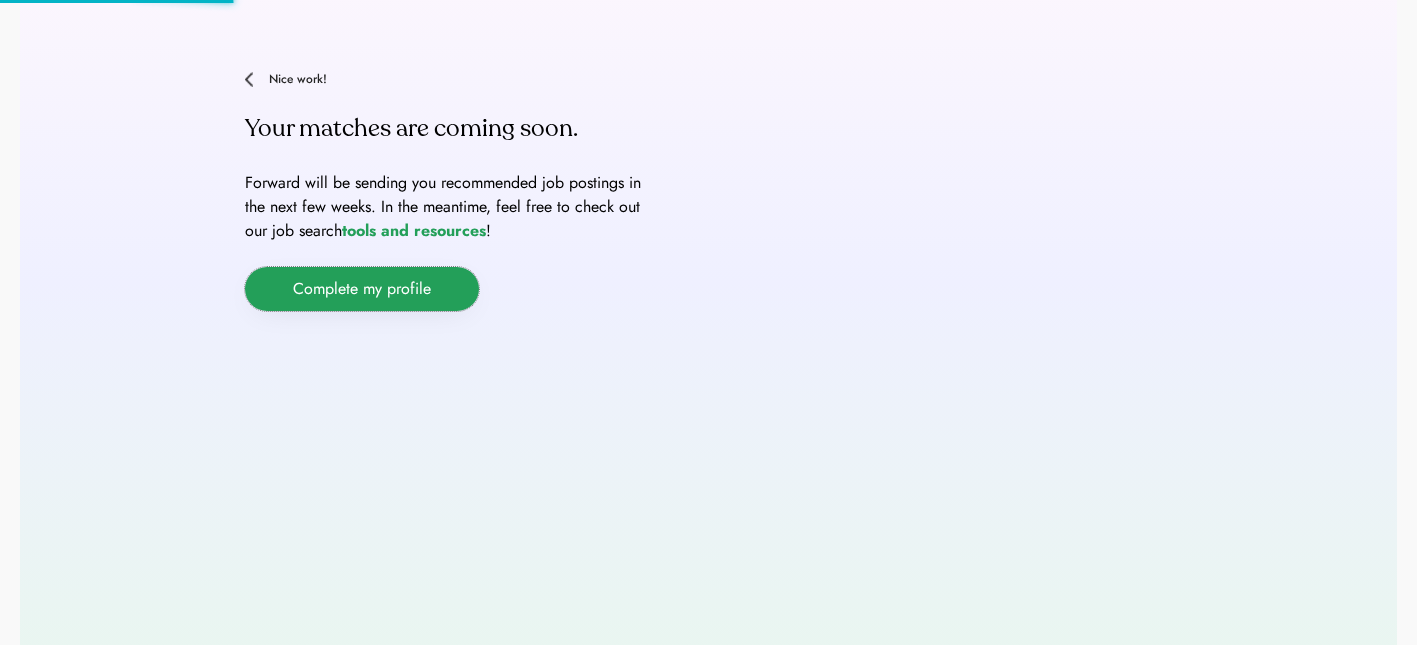 click on "Complete my profile" at bounding box center [362, 289] 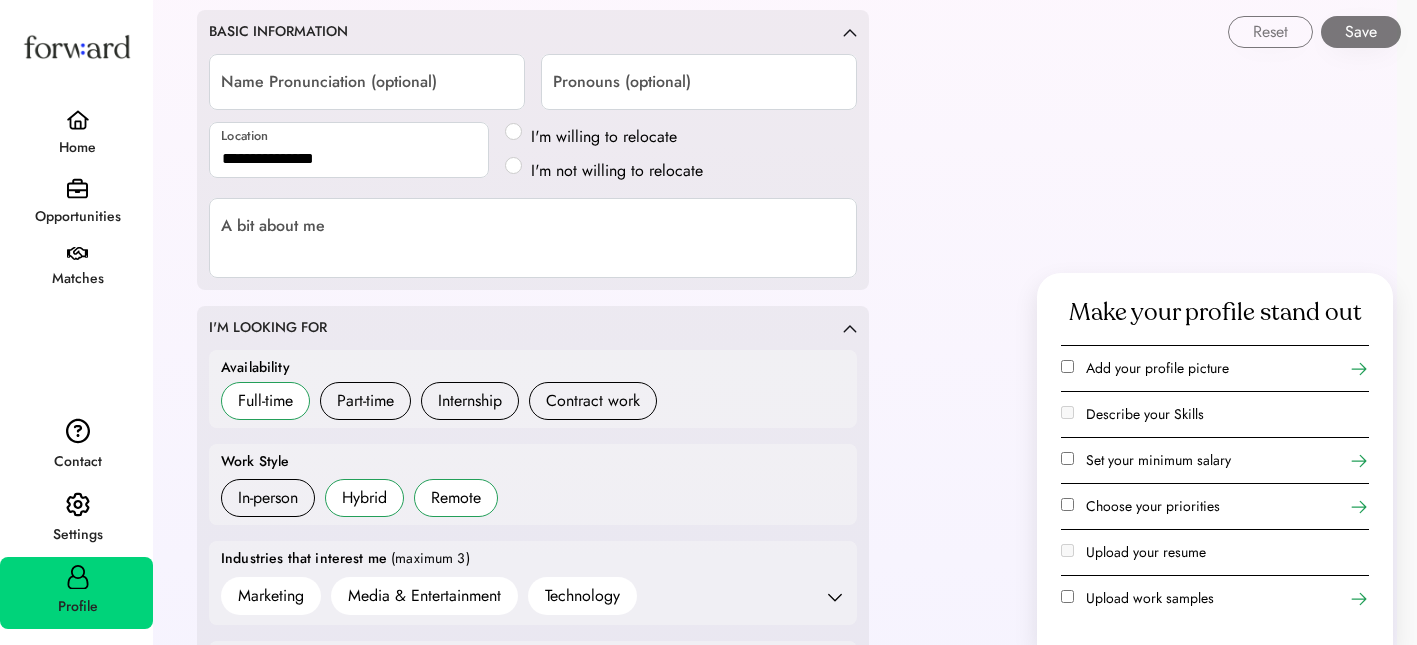 scroll, scrollTop: 273, scrollLeft: 0, axis: vertical 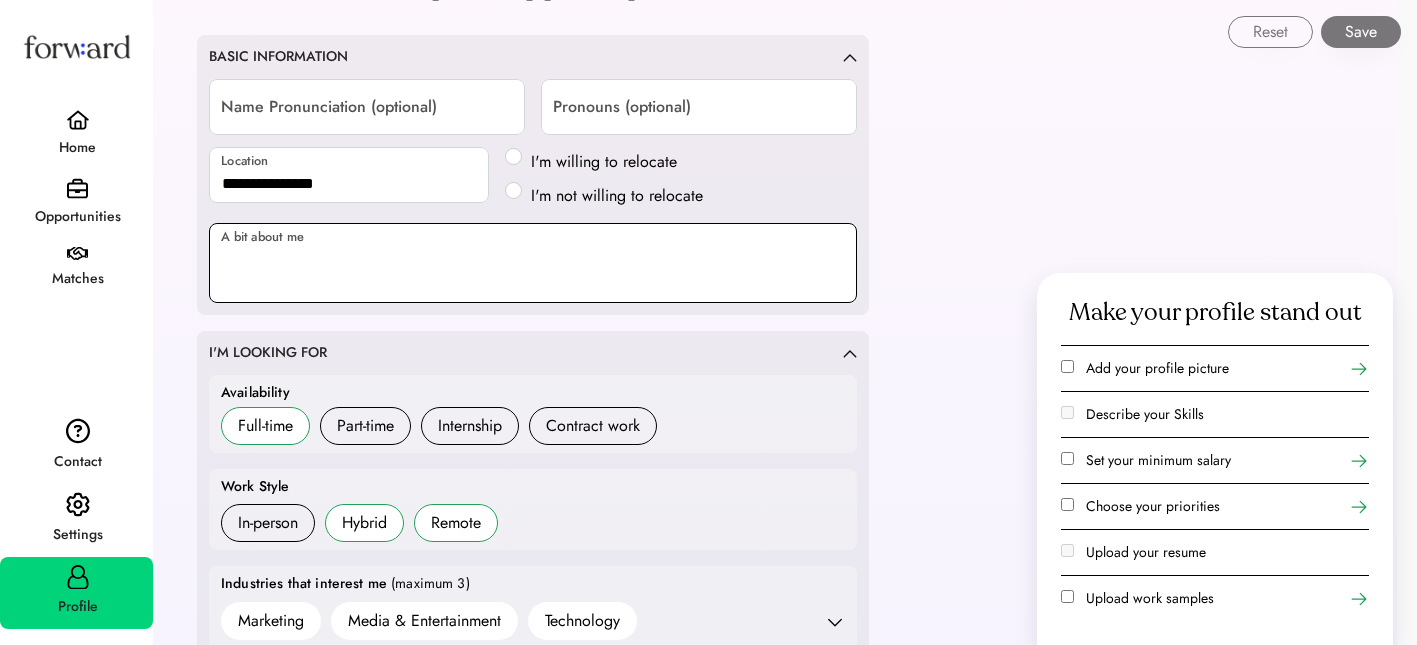 click at bounding box center (533, 263) 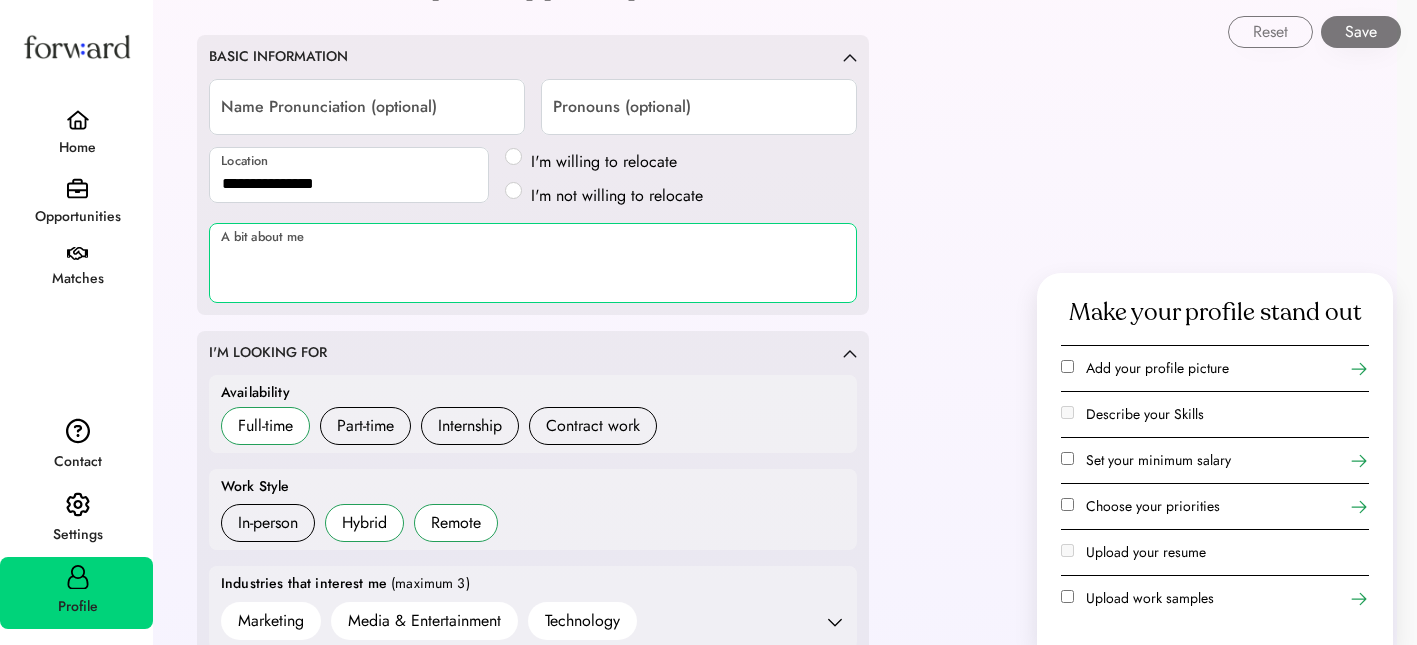 click at bounding box center [533, 263] 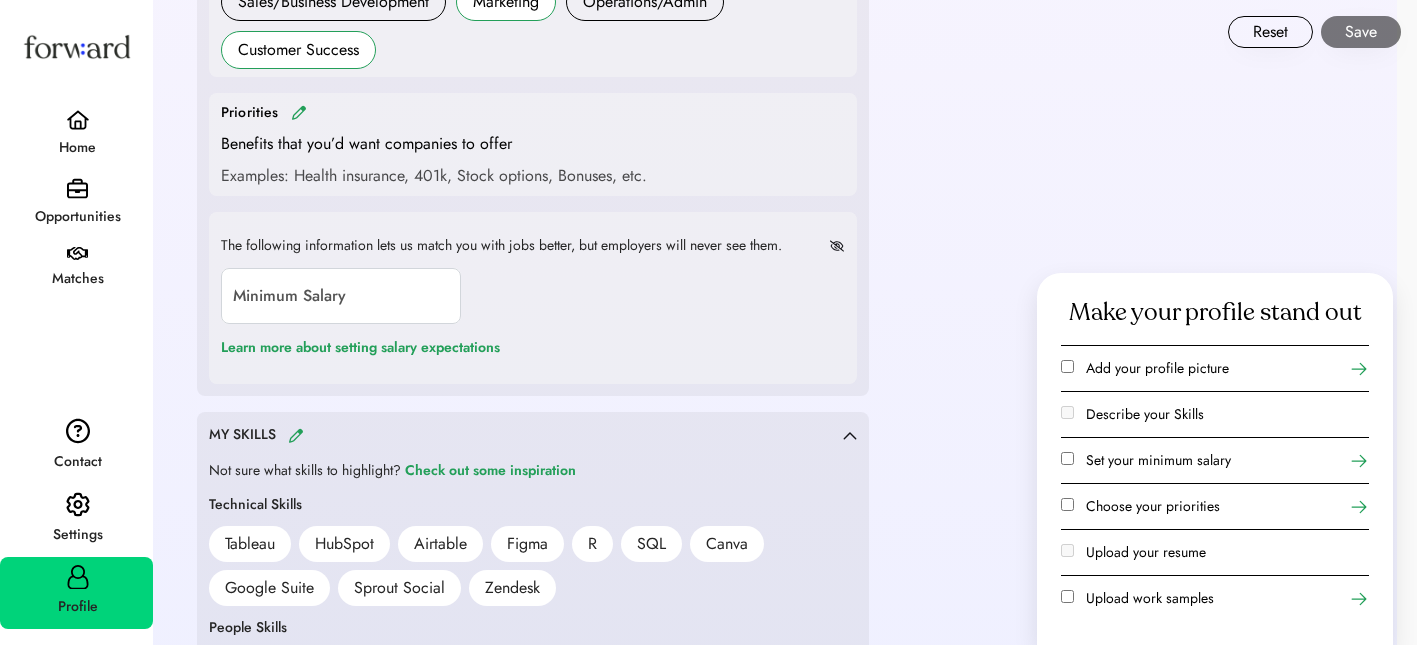 scroll, scrollTop: 1008, scrollLeft: 0, axis: vertical 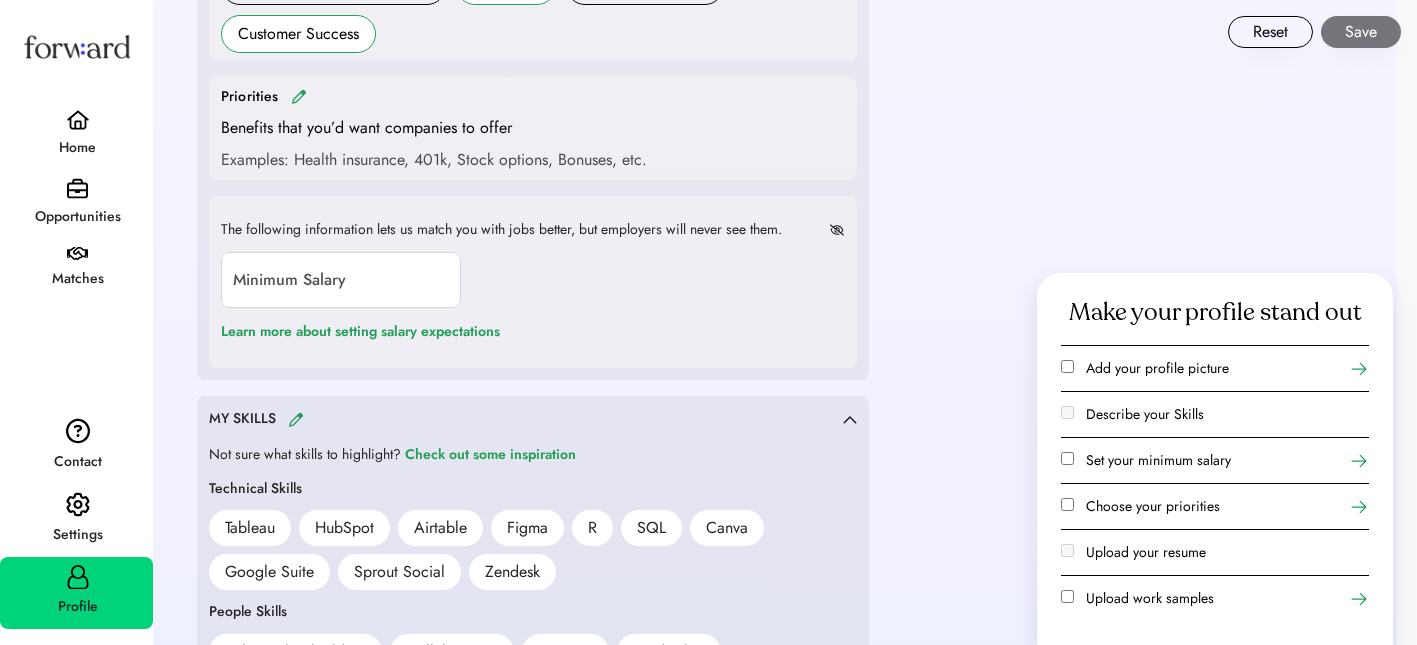 type on "**********" 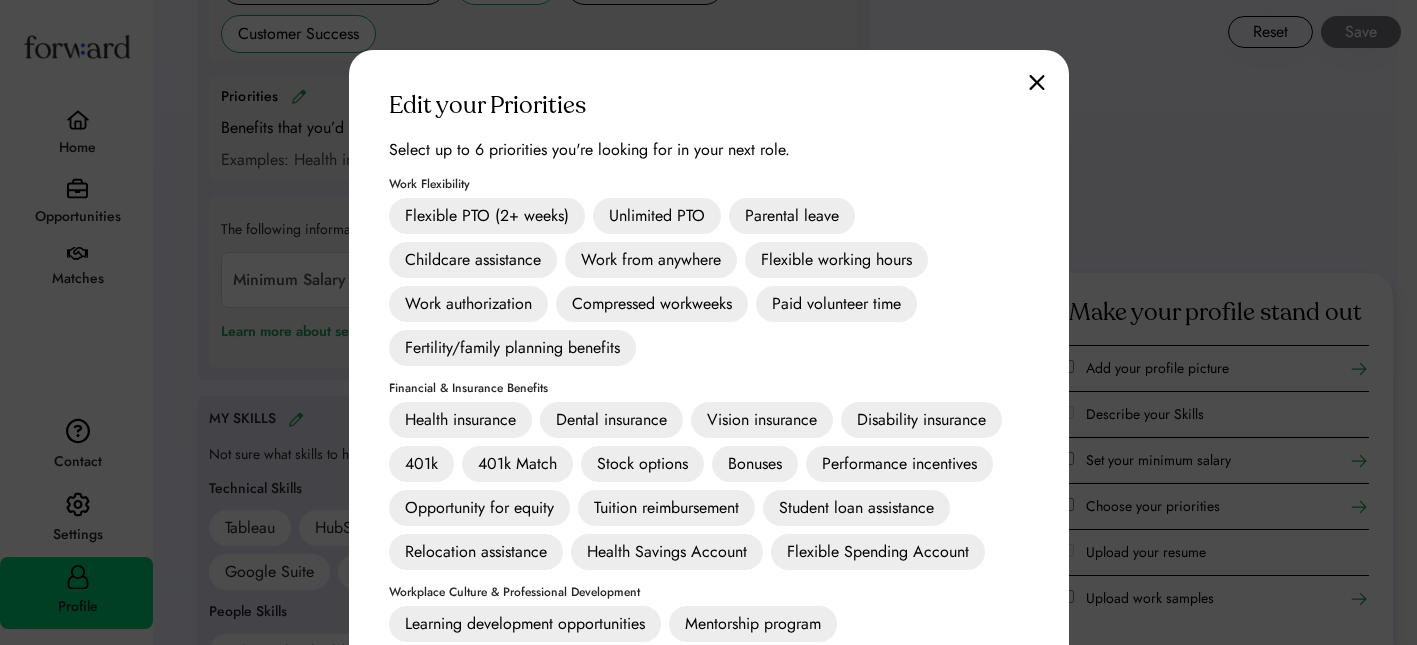 click on "Work from anywhere" at bounding box center (651, 260) 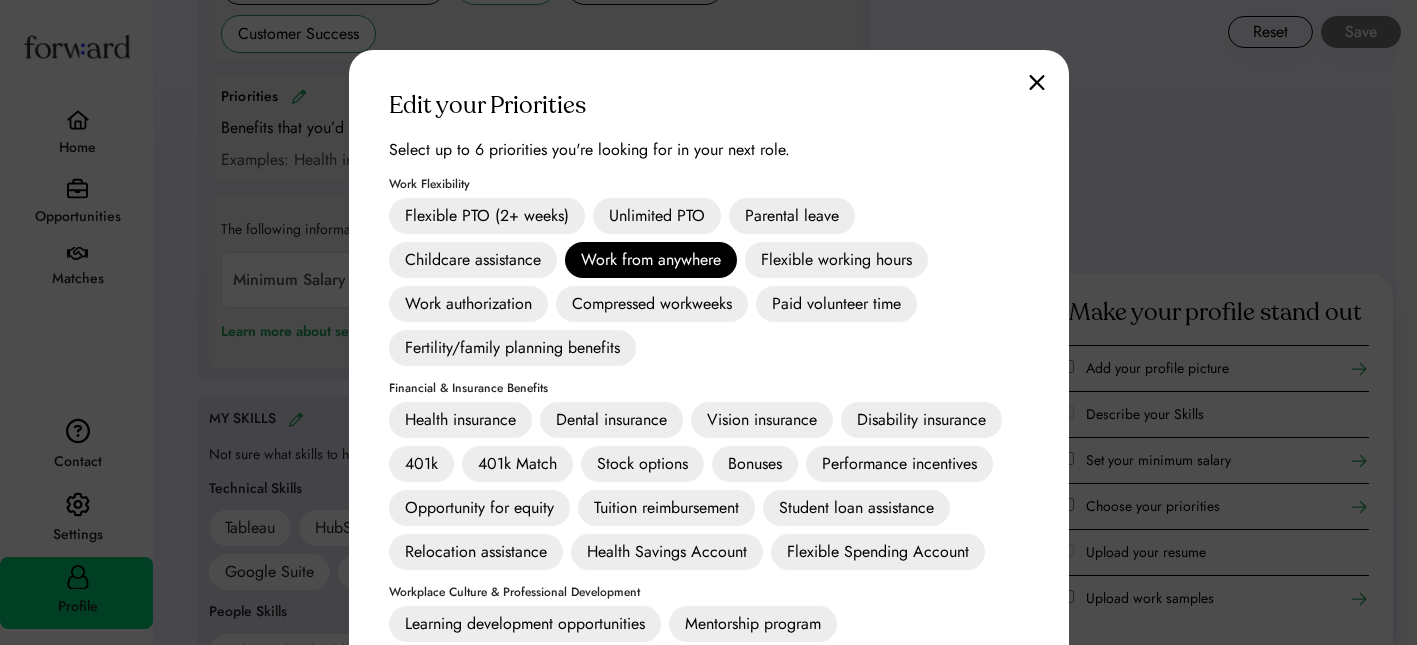 click on "Flexible PTO (2+ weeks)" at bounding box center (487, 216) 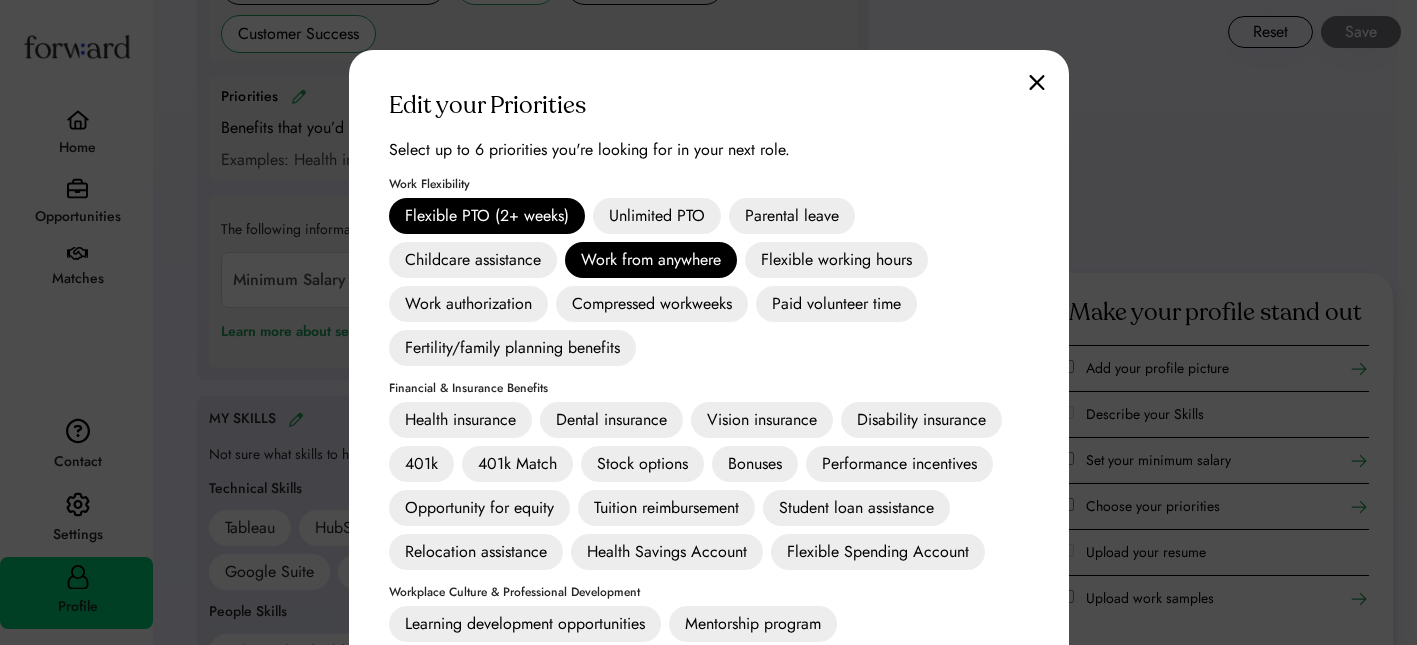 click on "Unlimited PTO" at bounding box center (657, 216) 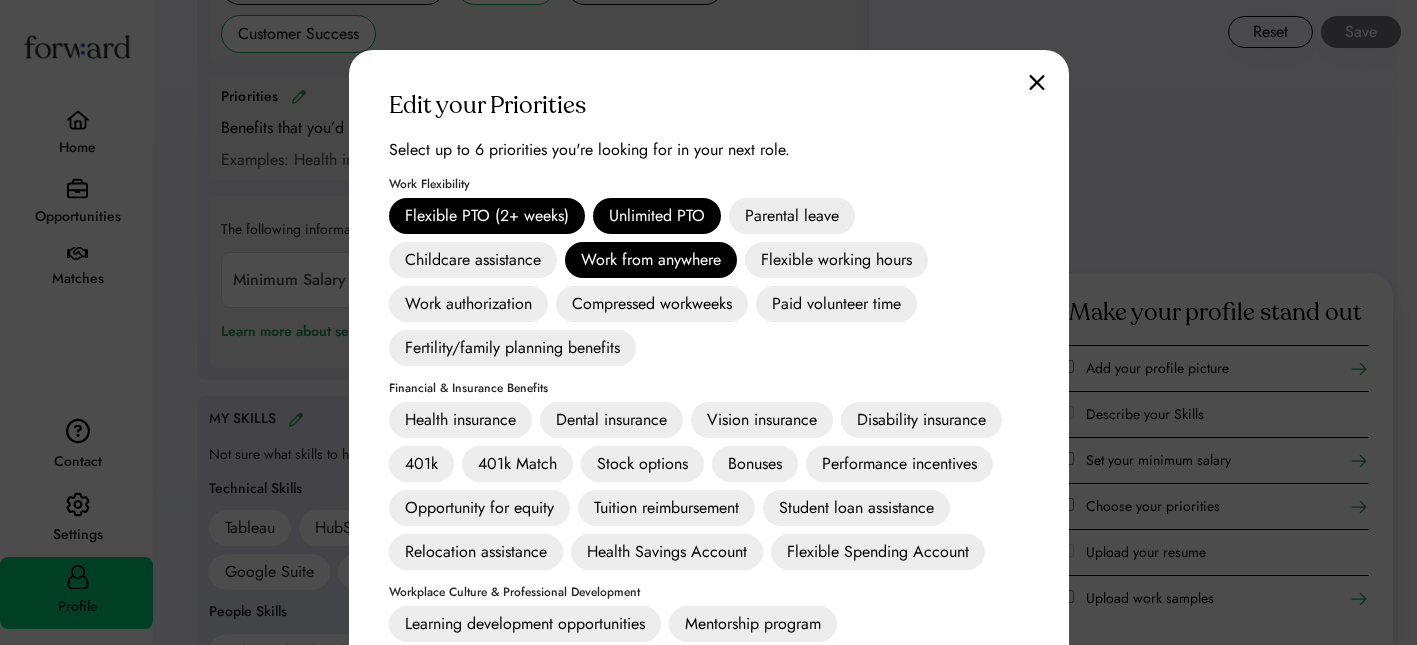 click on "Fertility/family planning benefits" at bounding box center [512, 348] 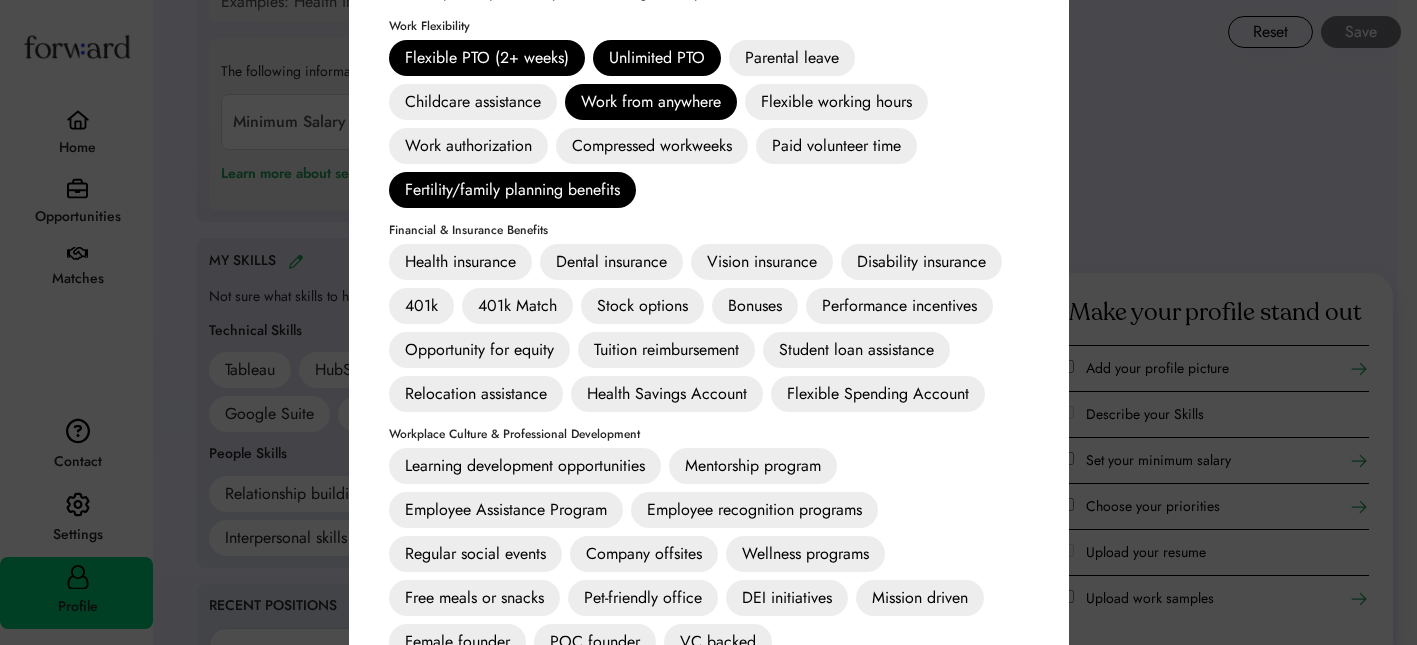 scroll, scrollTop: 1195, scrollLeft: 0, axis: vertical 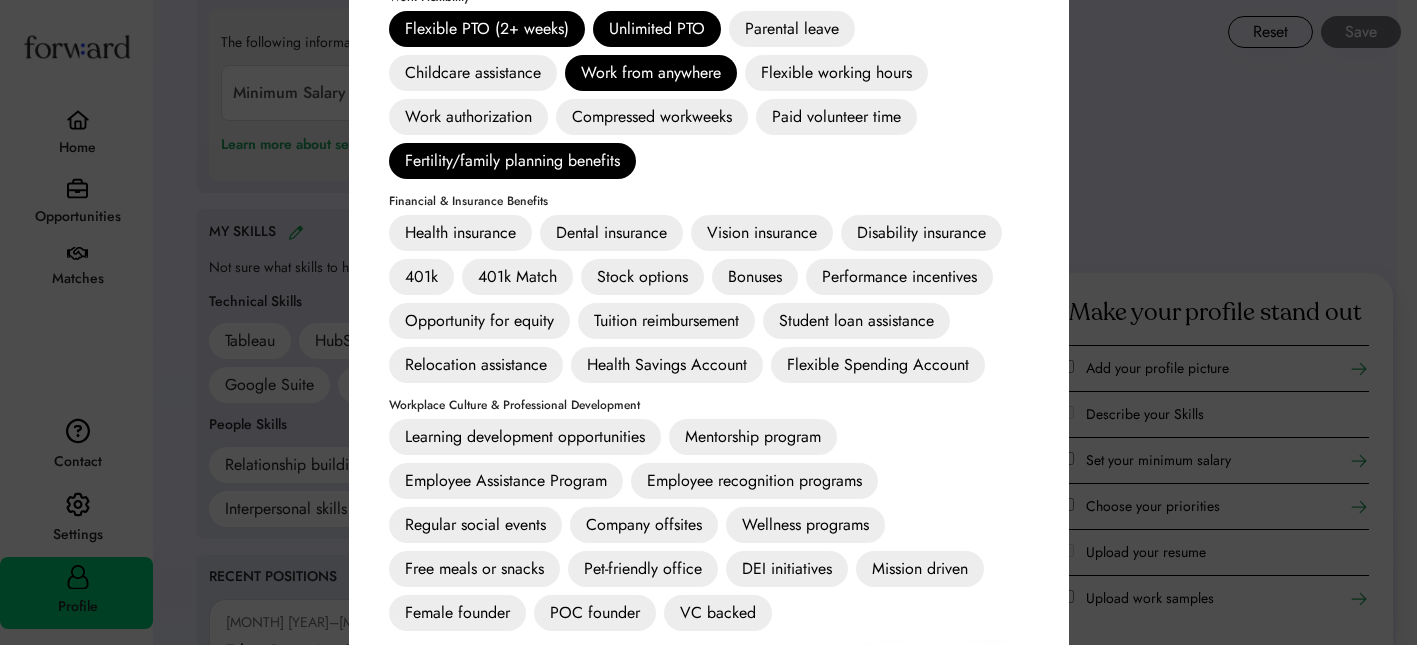 click on "Health insurance" at bounding box center (460, 233) 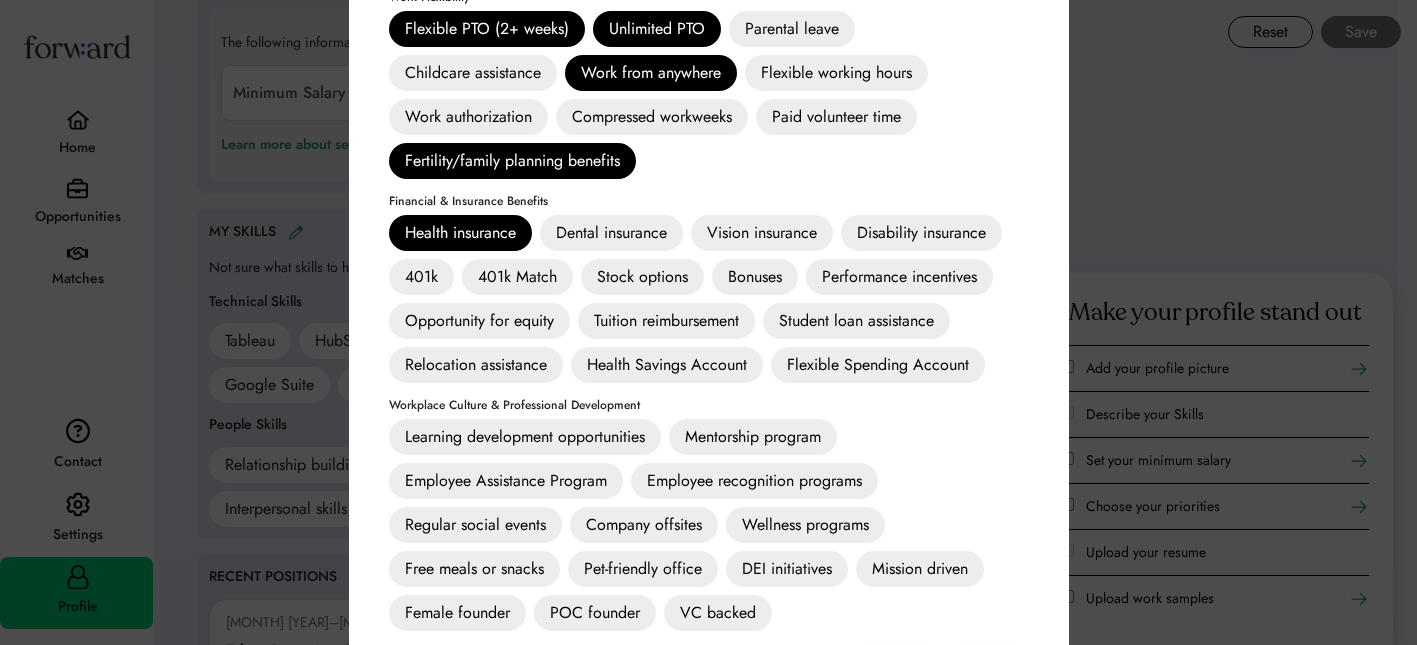 click on "401k Match" at bounding box center (517, 277) 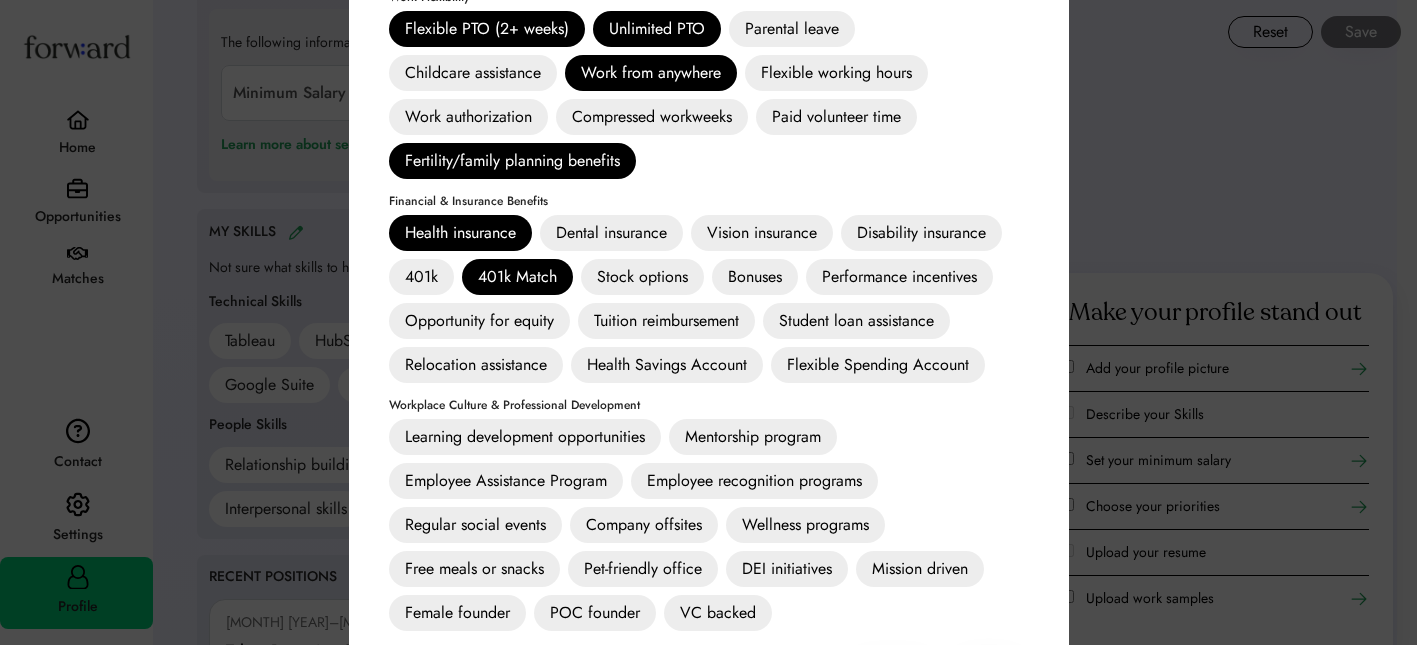 click on "Dental insurance" at bounding box center (611, 233) 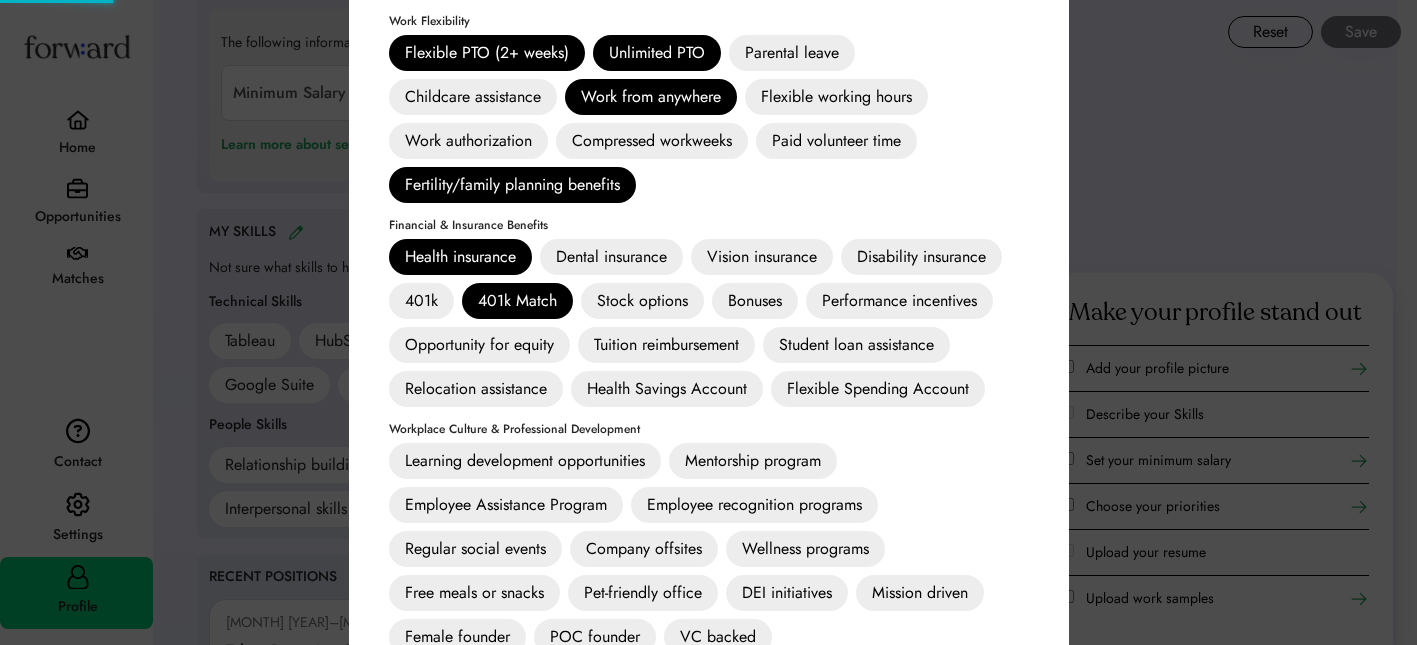 click on "Dental insurance" at bounding box center [611, 257] 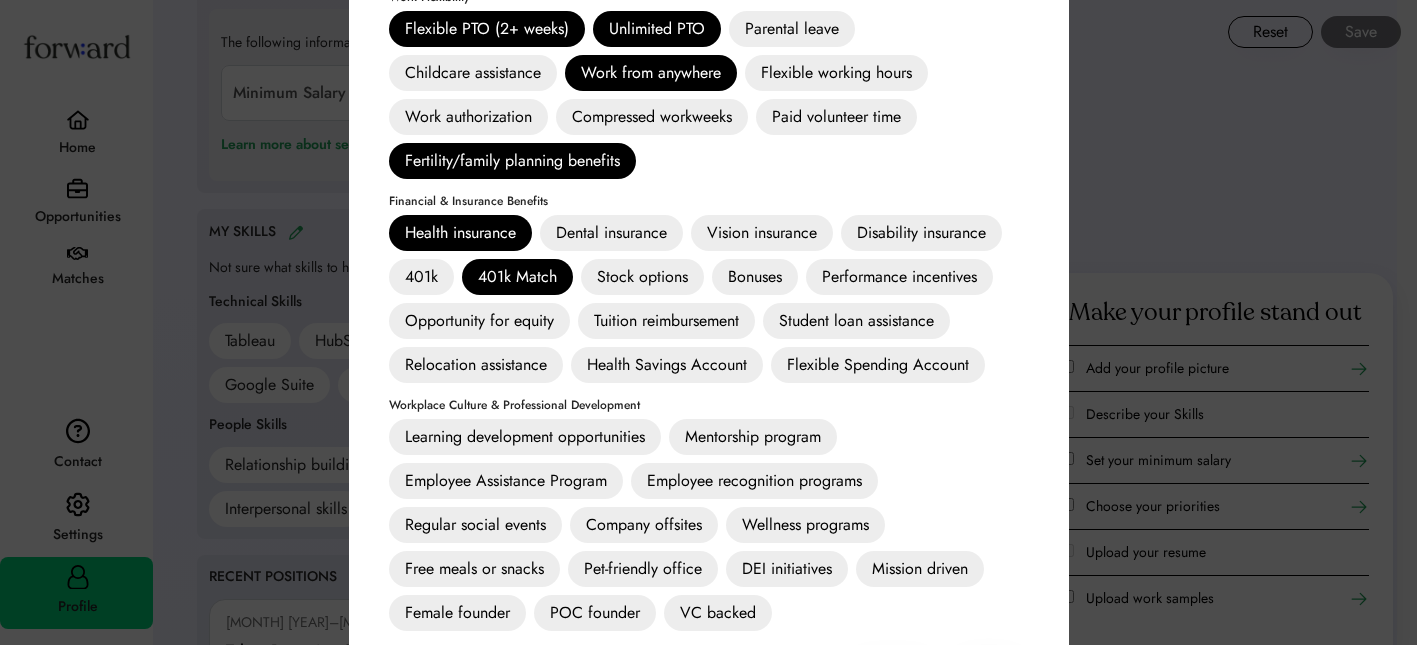 click on "Dental insurance" at bounding box center [611, 233] 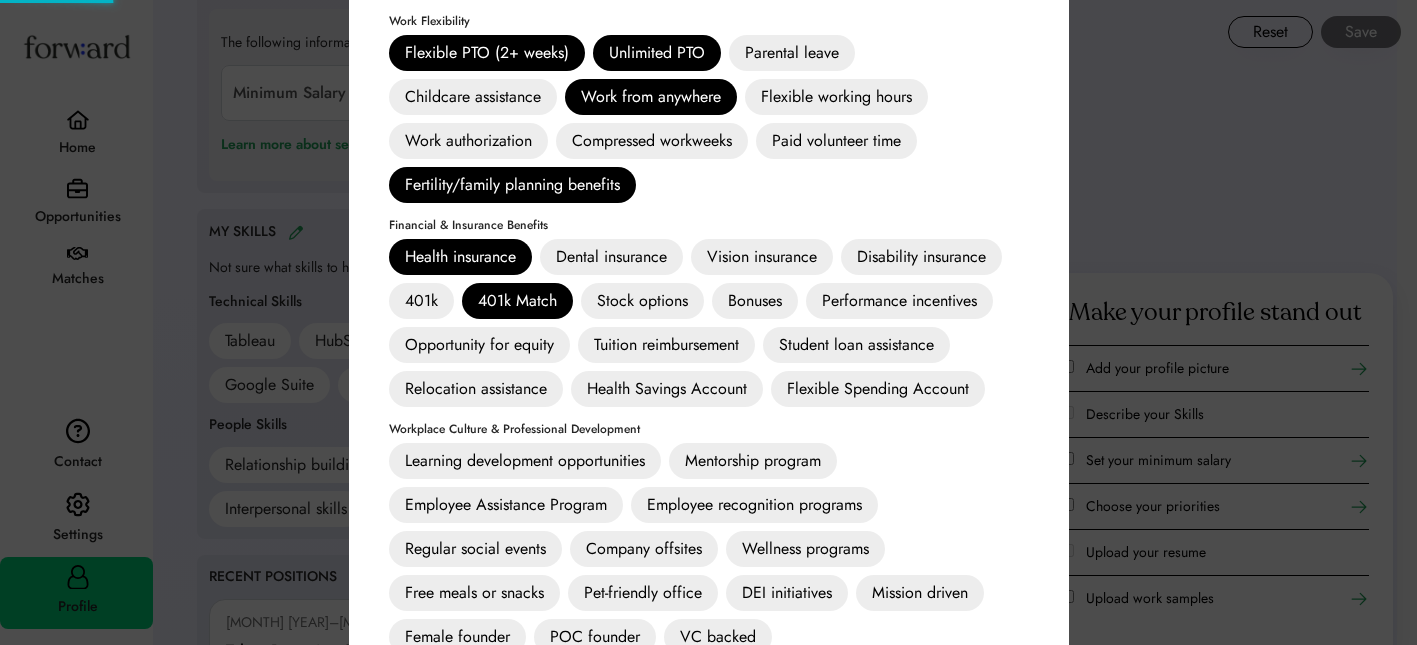 click on "Dental insurance" at bounding box center [611, 257] 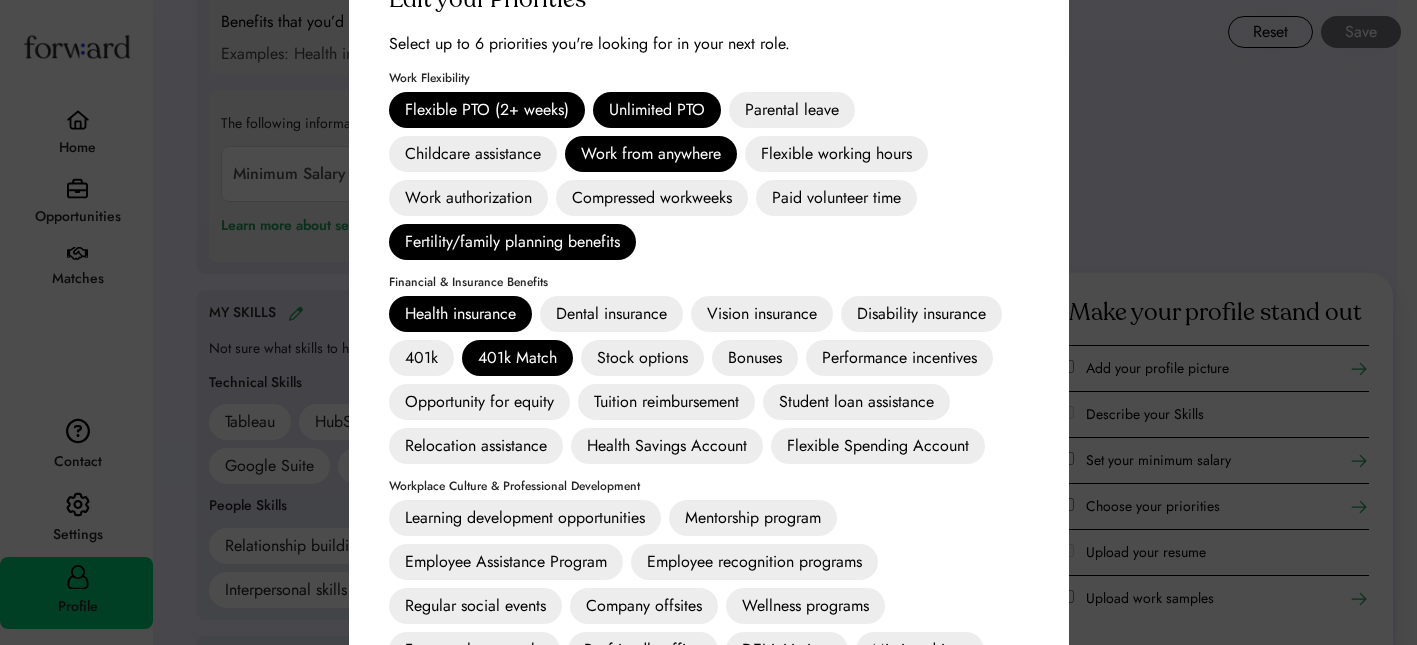 scroll, scrollTop: 1116, scrollLeft: 0, axis: vertical 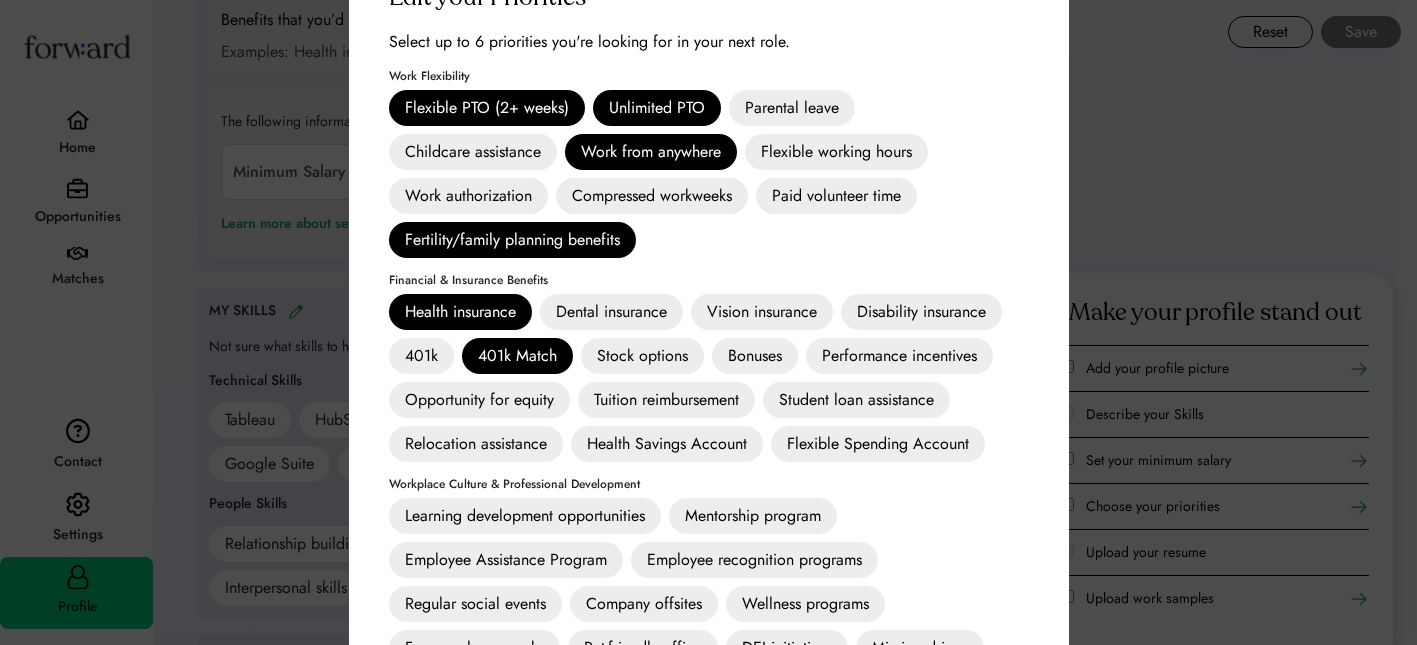 click on "Unlimited PTO" at bounding box center [657, 108] 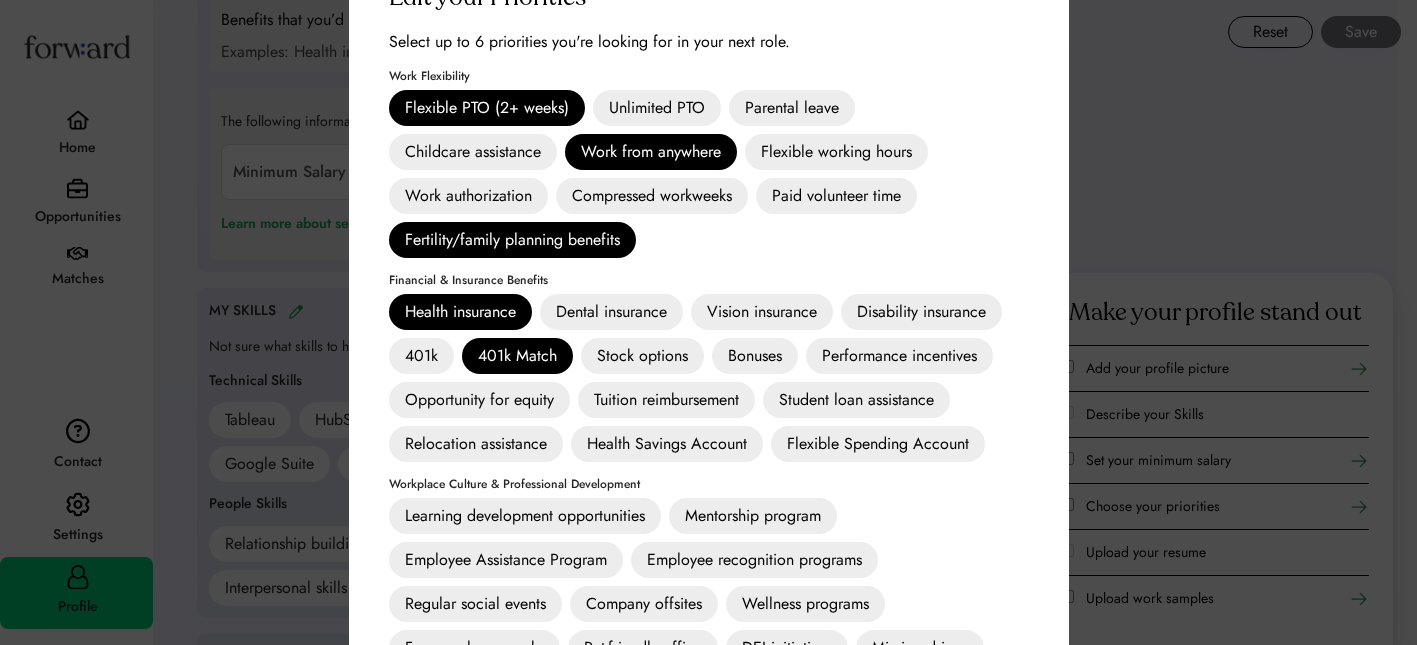 click on "Dental insurance" at bounding box center [611, 312] 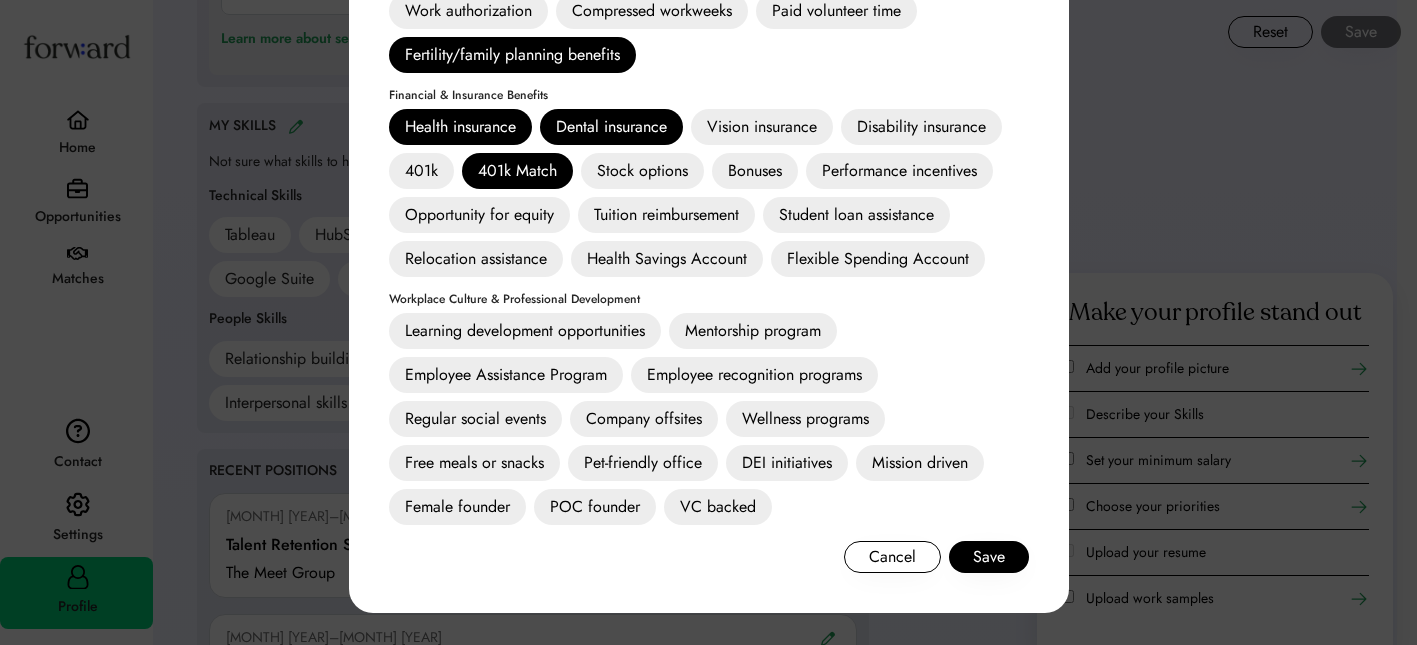 scroll, scrollTop: 1311, scrollLeft: 0, axis: vertical 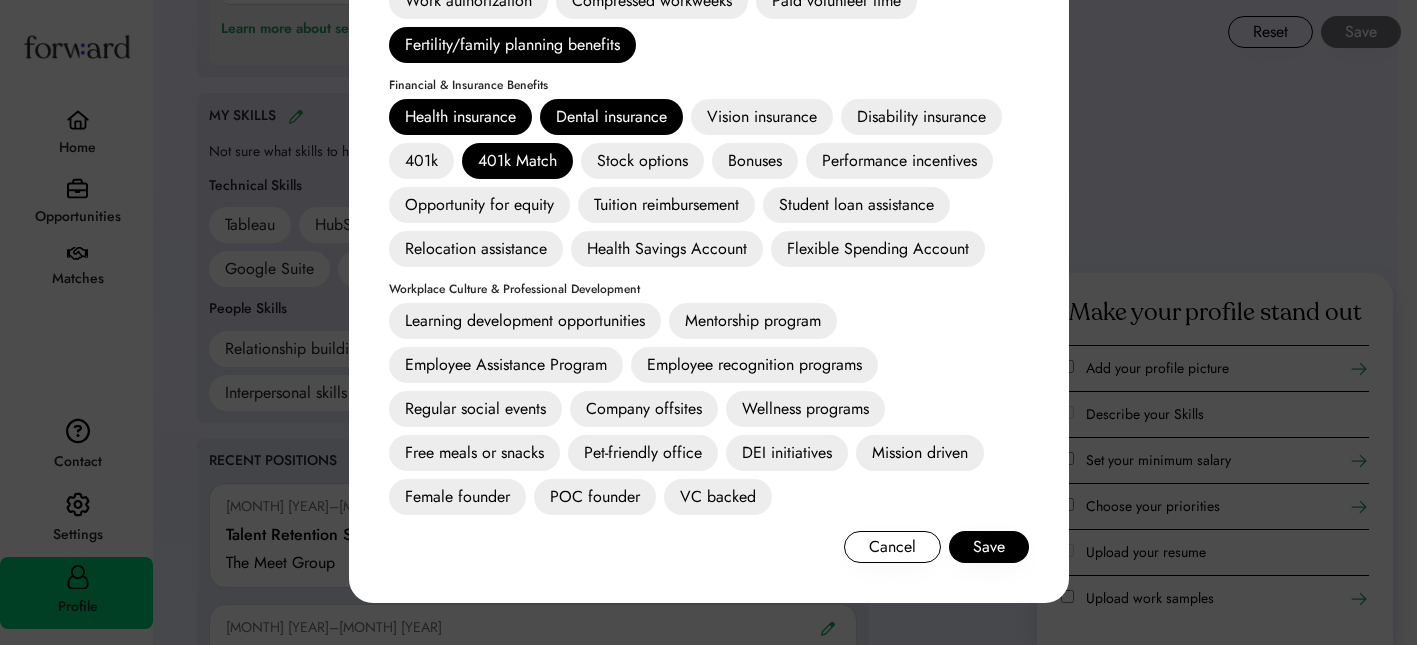 click on "Mentorship program" at bounding box center (753, 321) 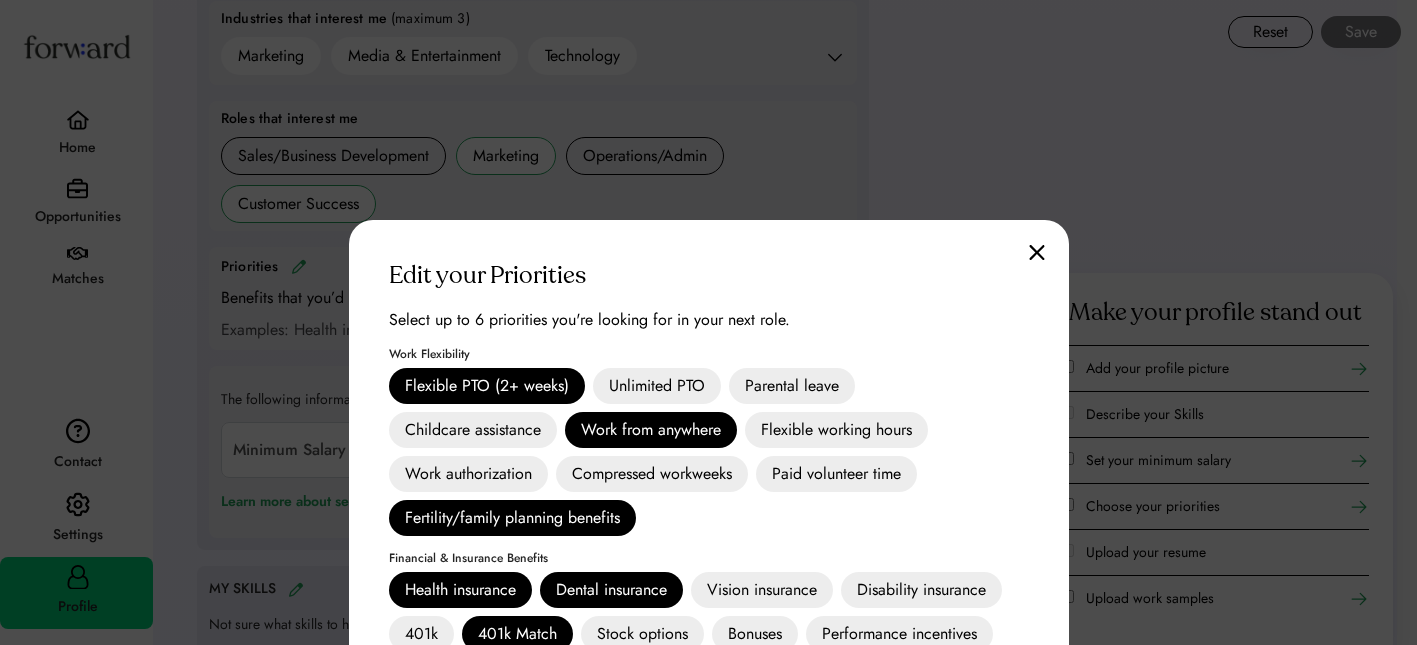 scroll, scrollTop: 1066, scrollLeft: 0, axis: vertical 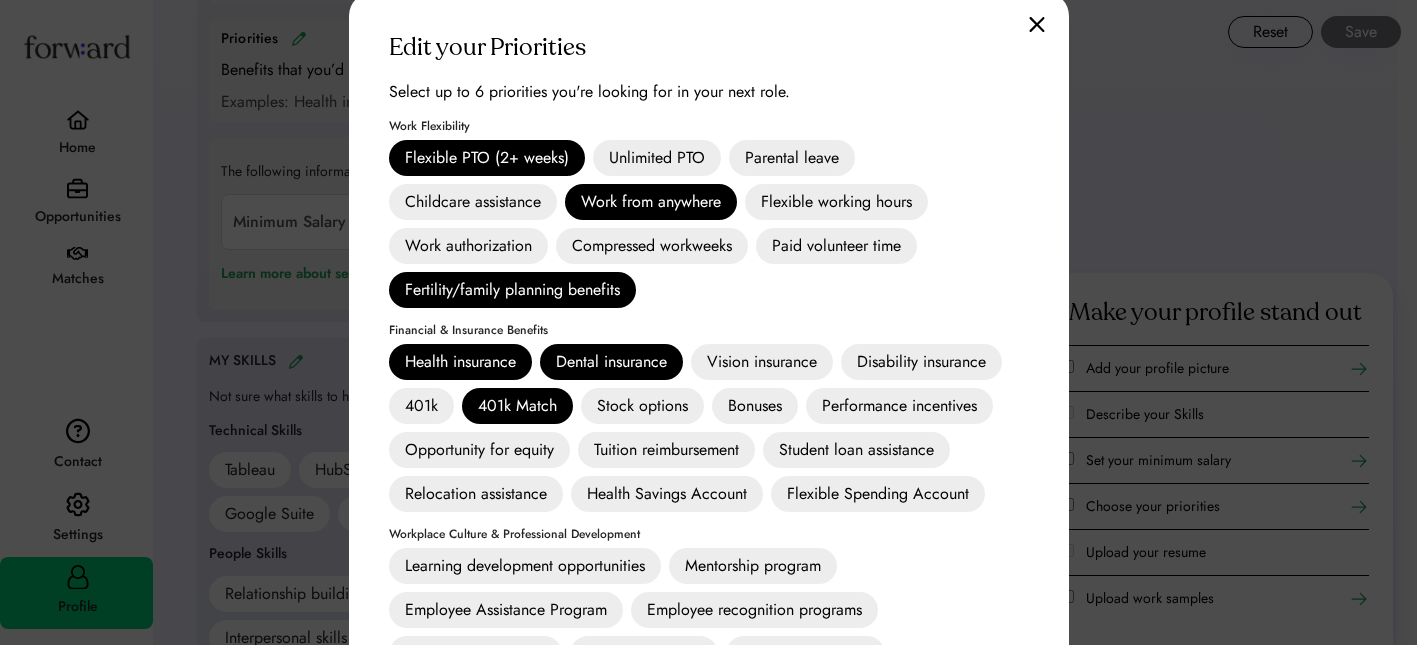 click on "Fertility/family planning benefits" at bounding box center [512, 290] 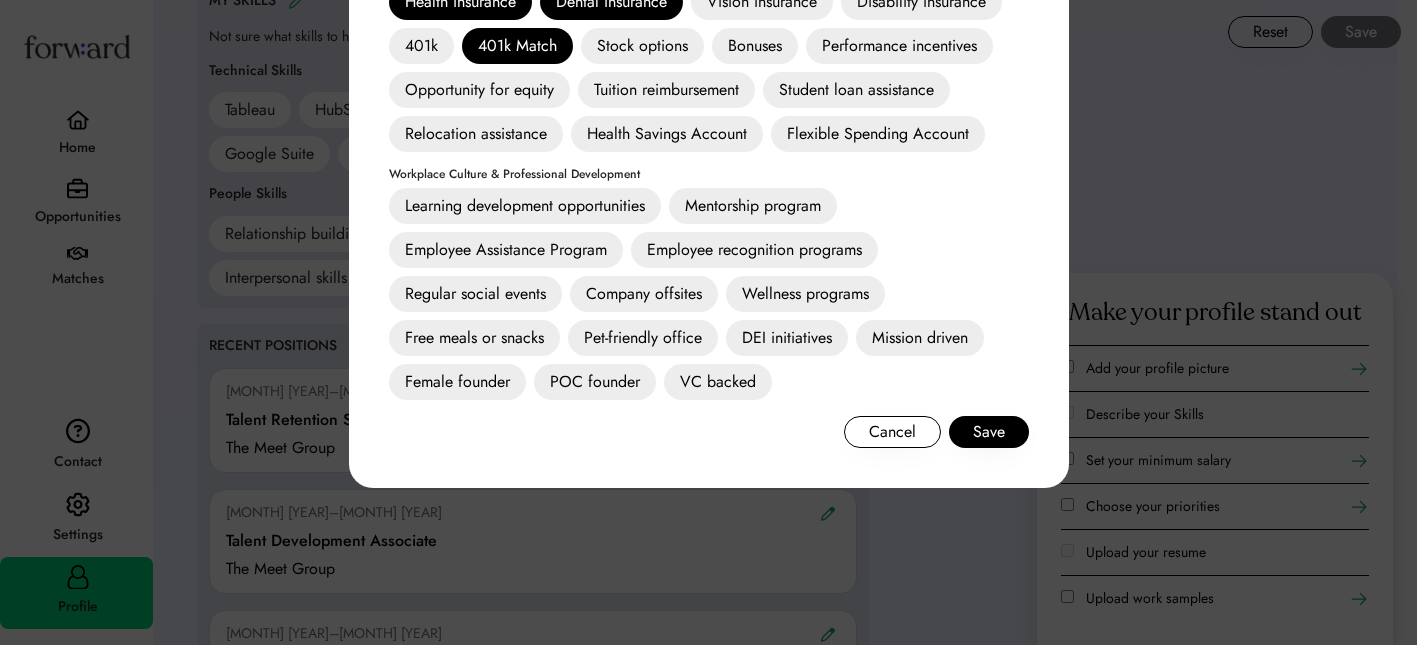 scroll, scrollTop: 1474, scrollLeft: 0, axis: vertical 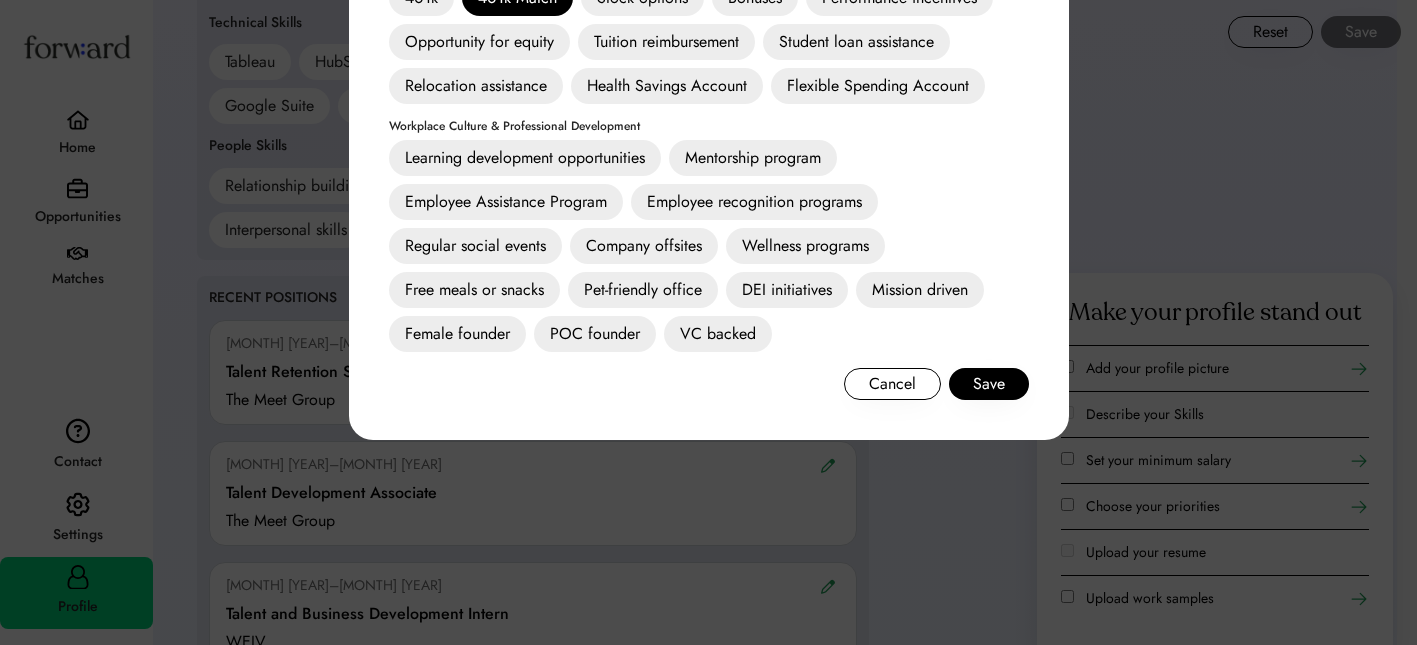 click on "Mentorship program" at bounding box center [753, 158] 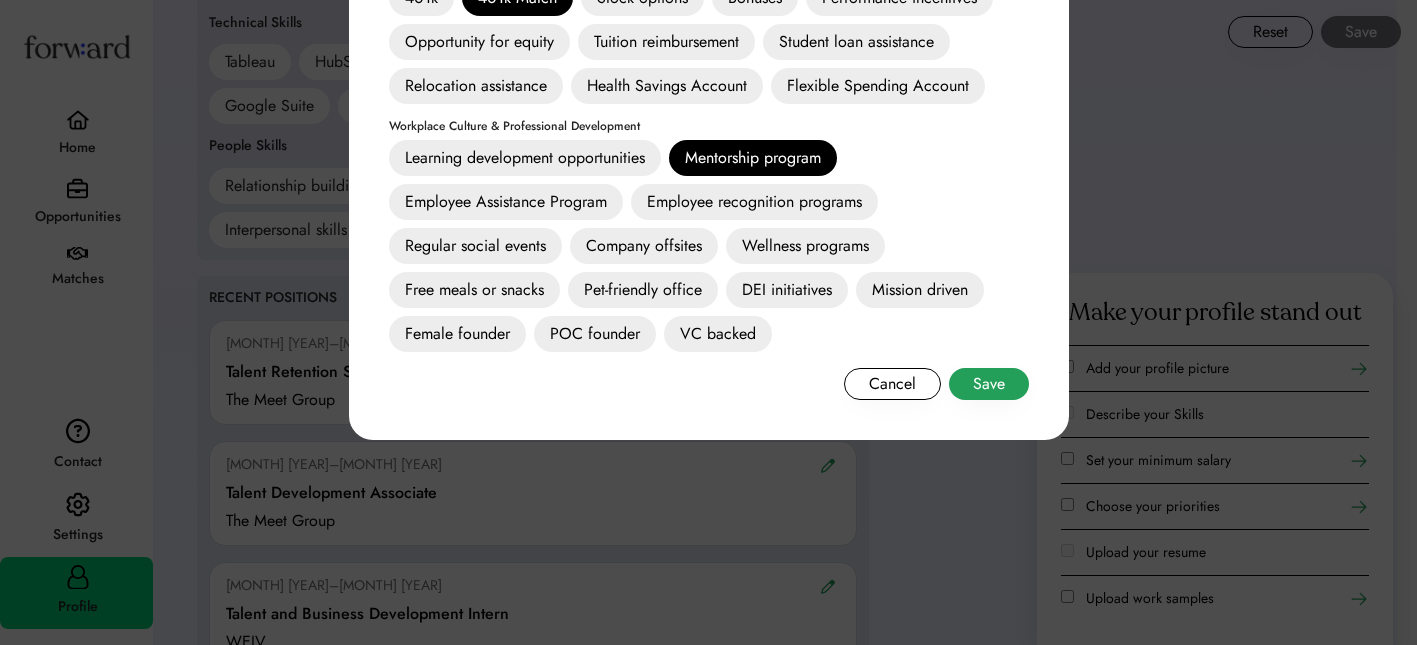 click on "Save" at bounding box center (989, 384) 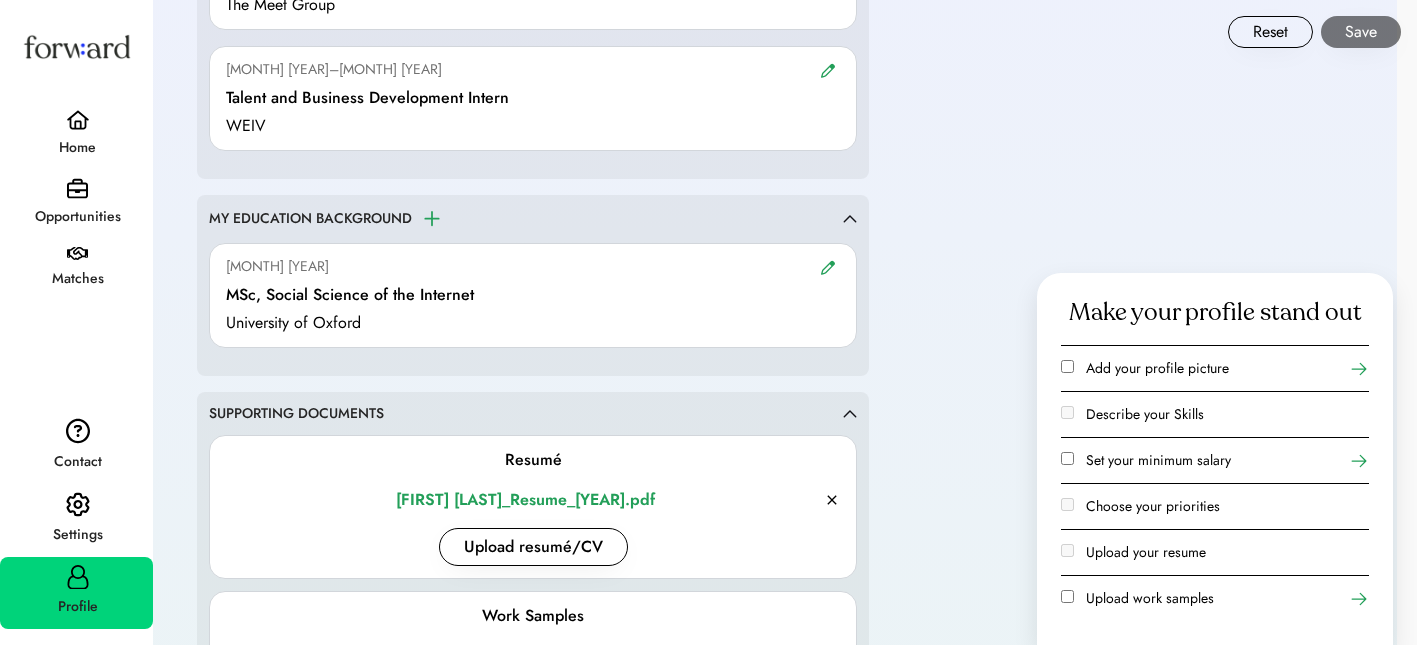 scroll, scrollTop: 2144, scrollLeft: 0, axis: vertical 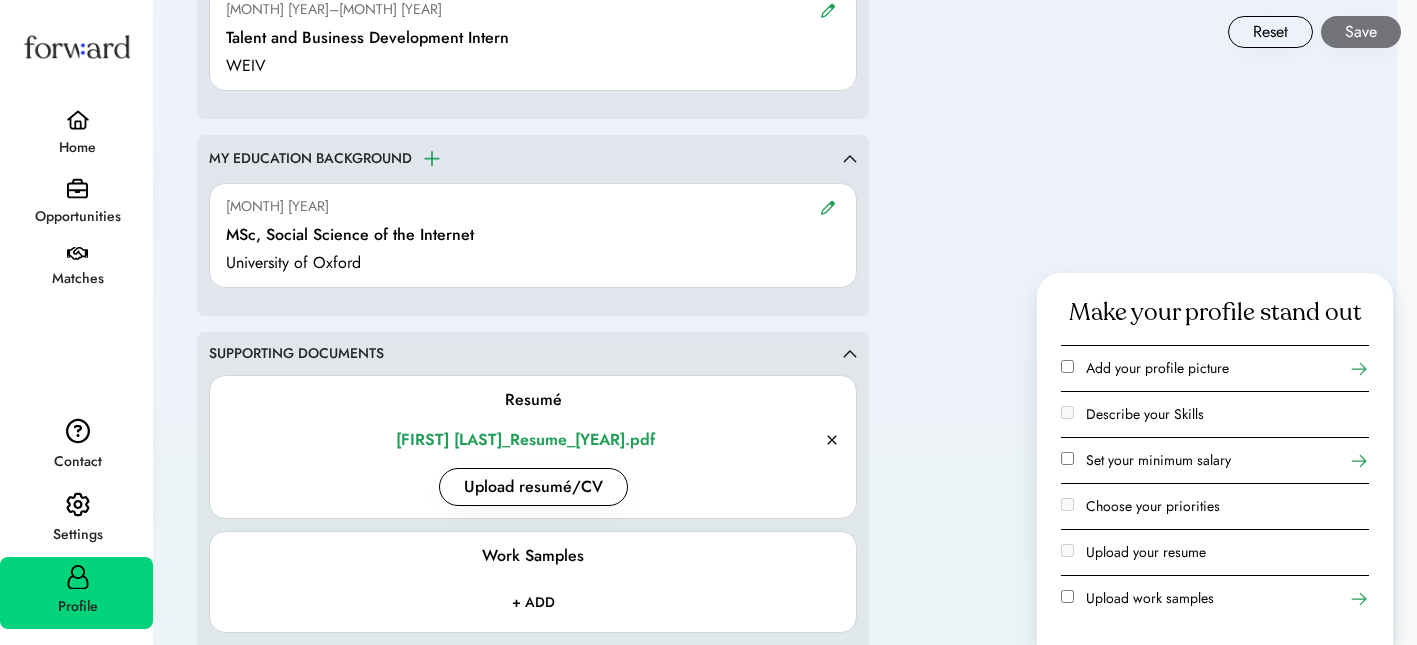 click on "MY EDUCATION BACKGROUND" at bounding box center [326, 159] 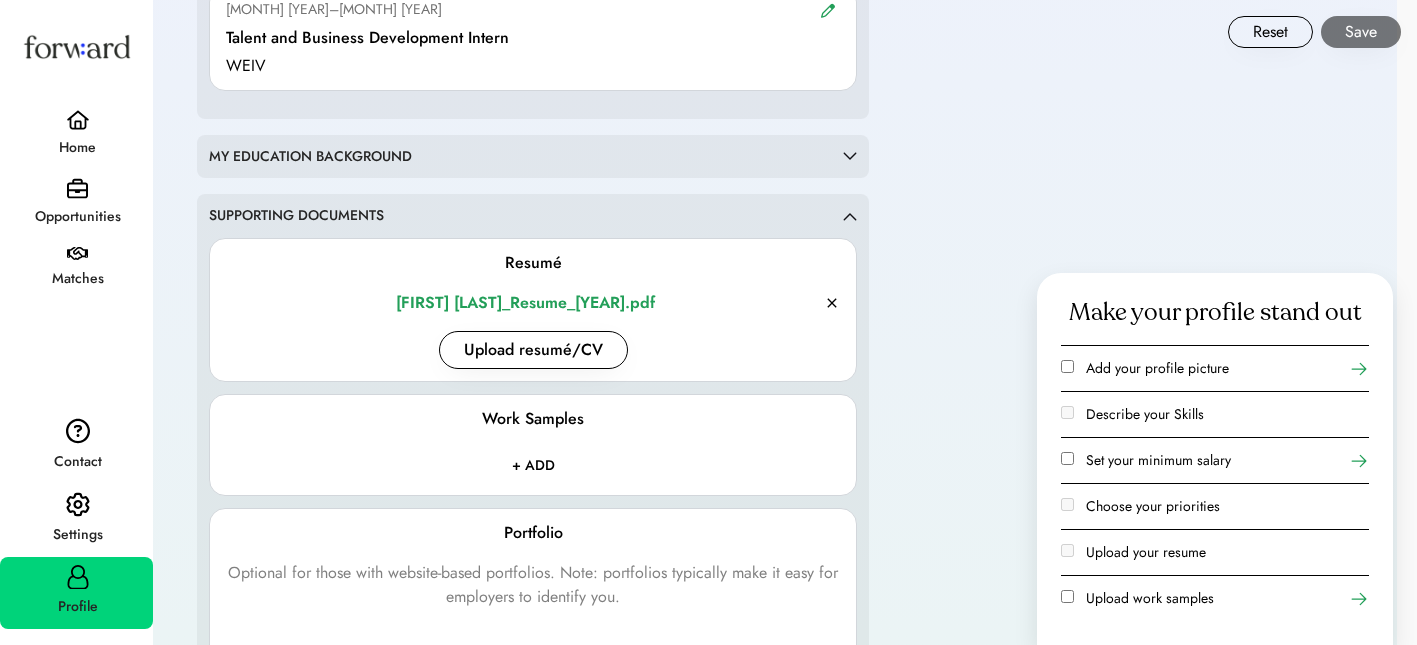 click on "MY EDUCATION BACKGROUND" at bounding box center [533, 157] 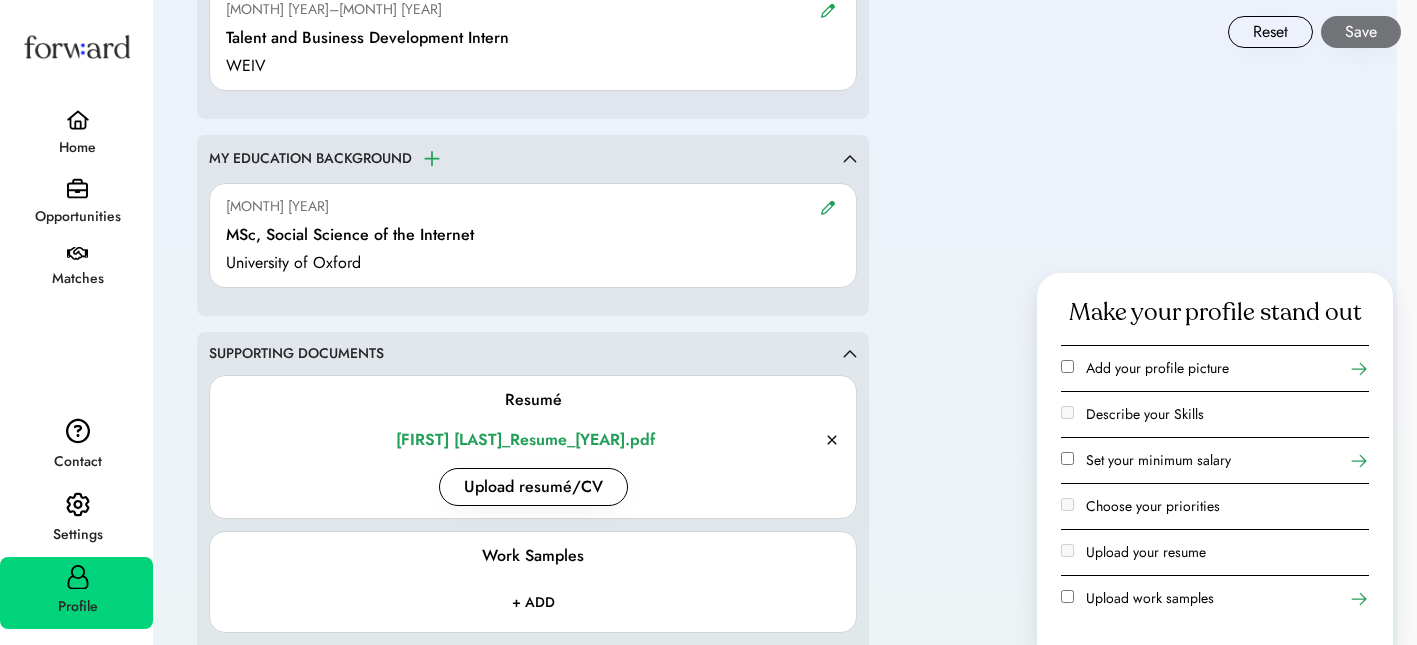 click at bounding box center [432, 159] 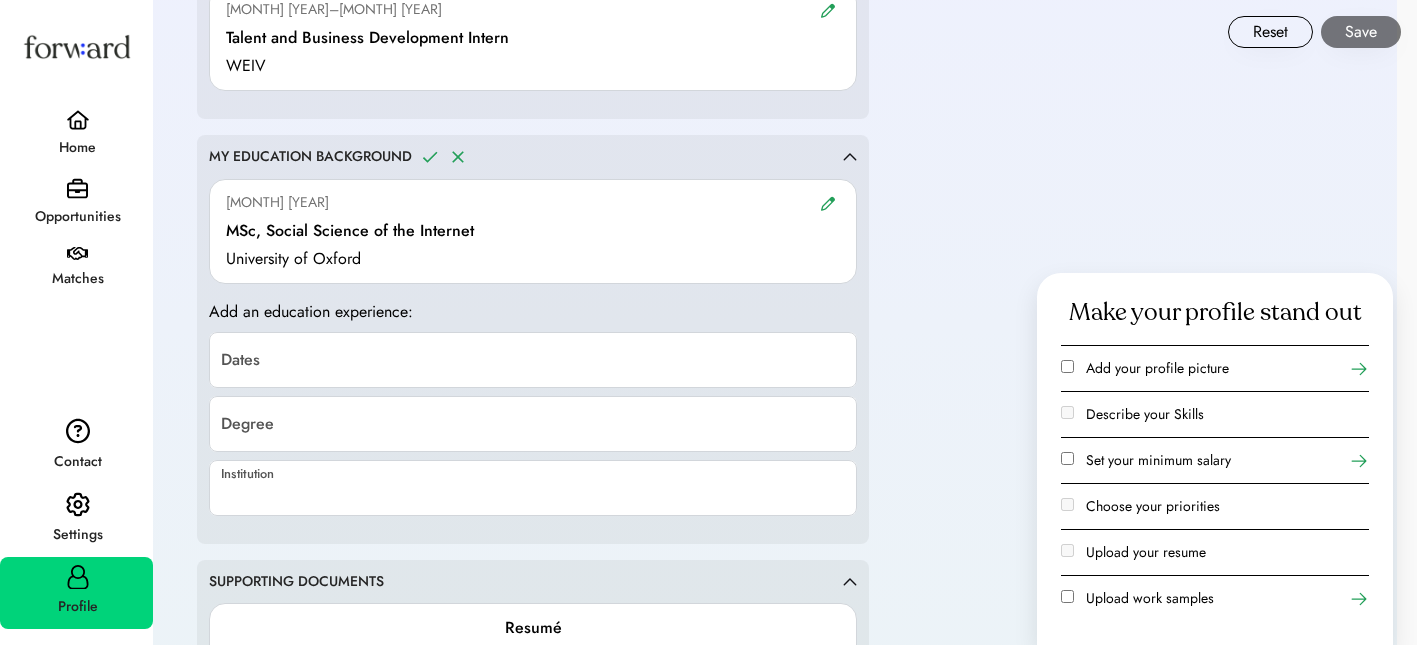 click at bounding box center (533, 488) 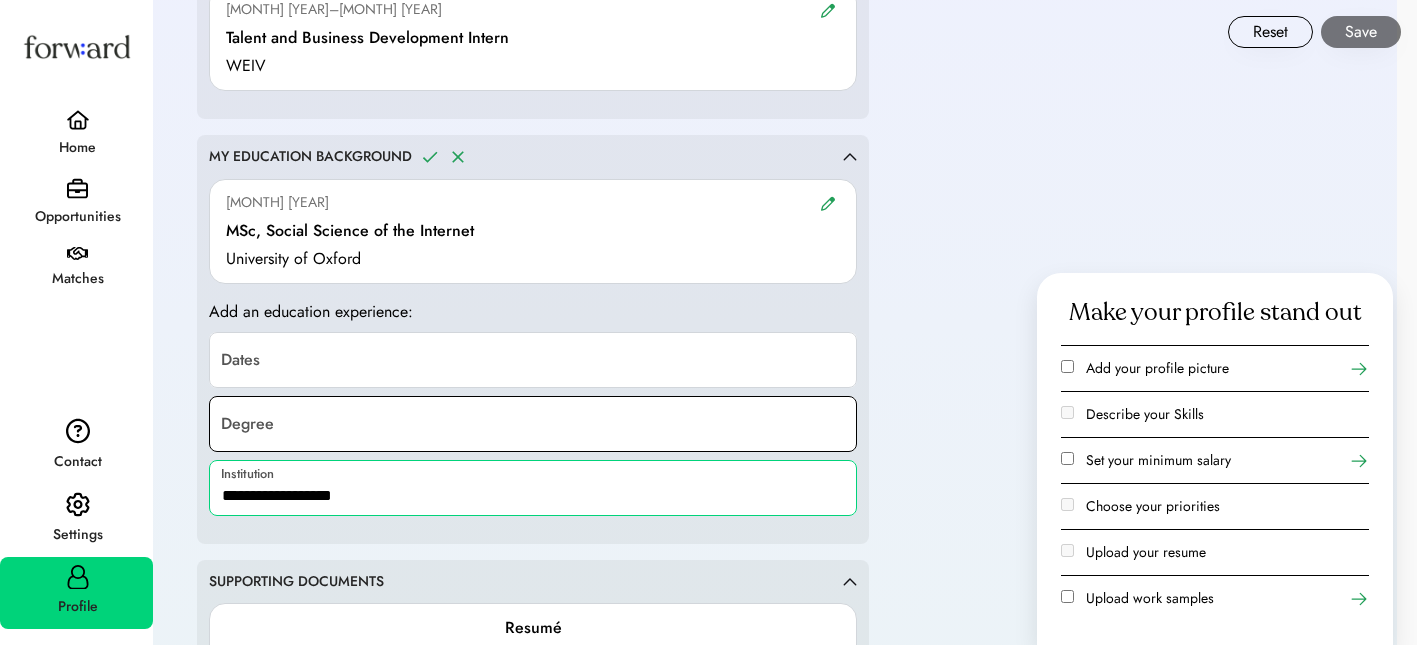 type on "**********" 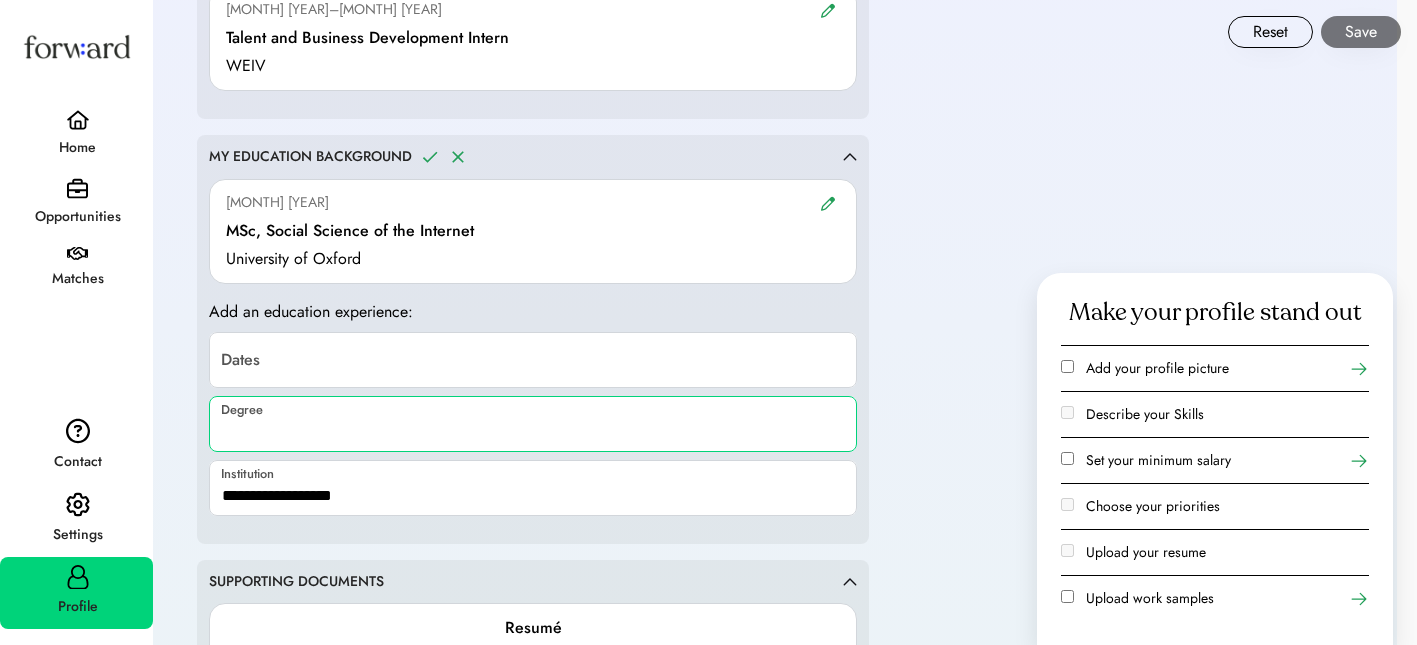 click at bounding box center (533, 424) 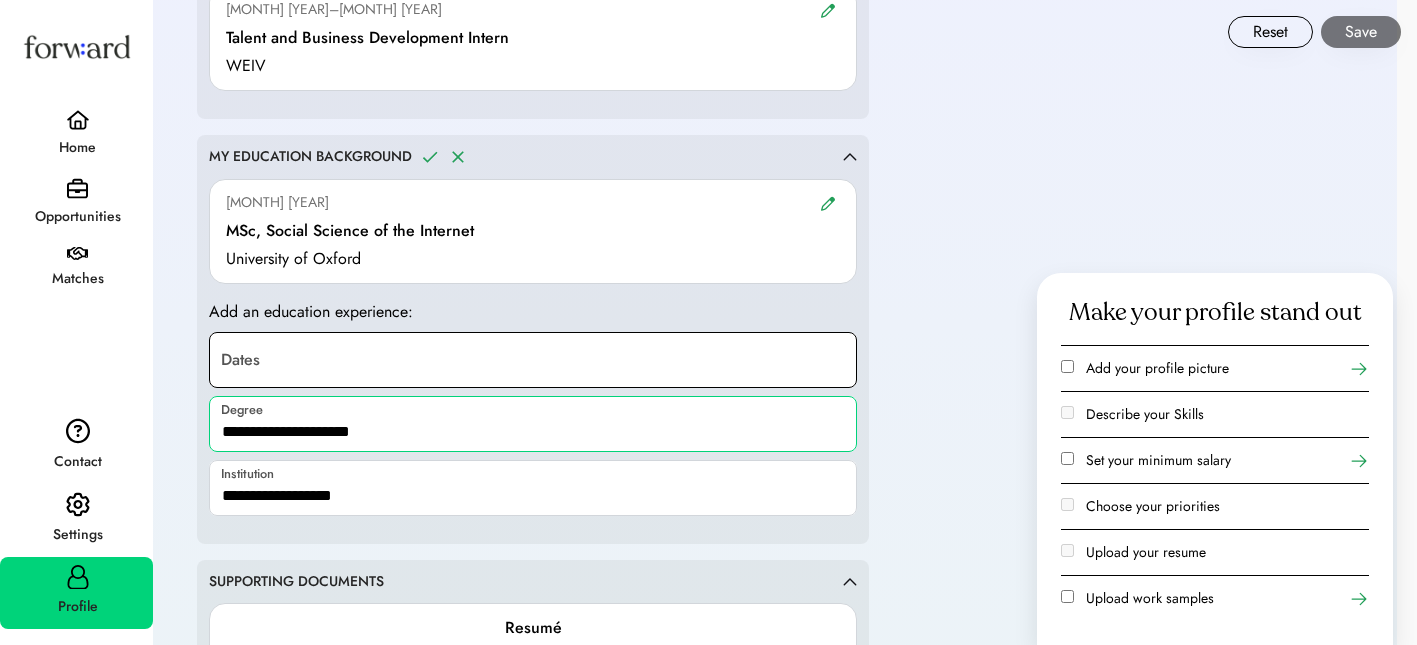 type on "**********" 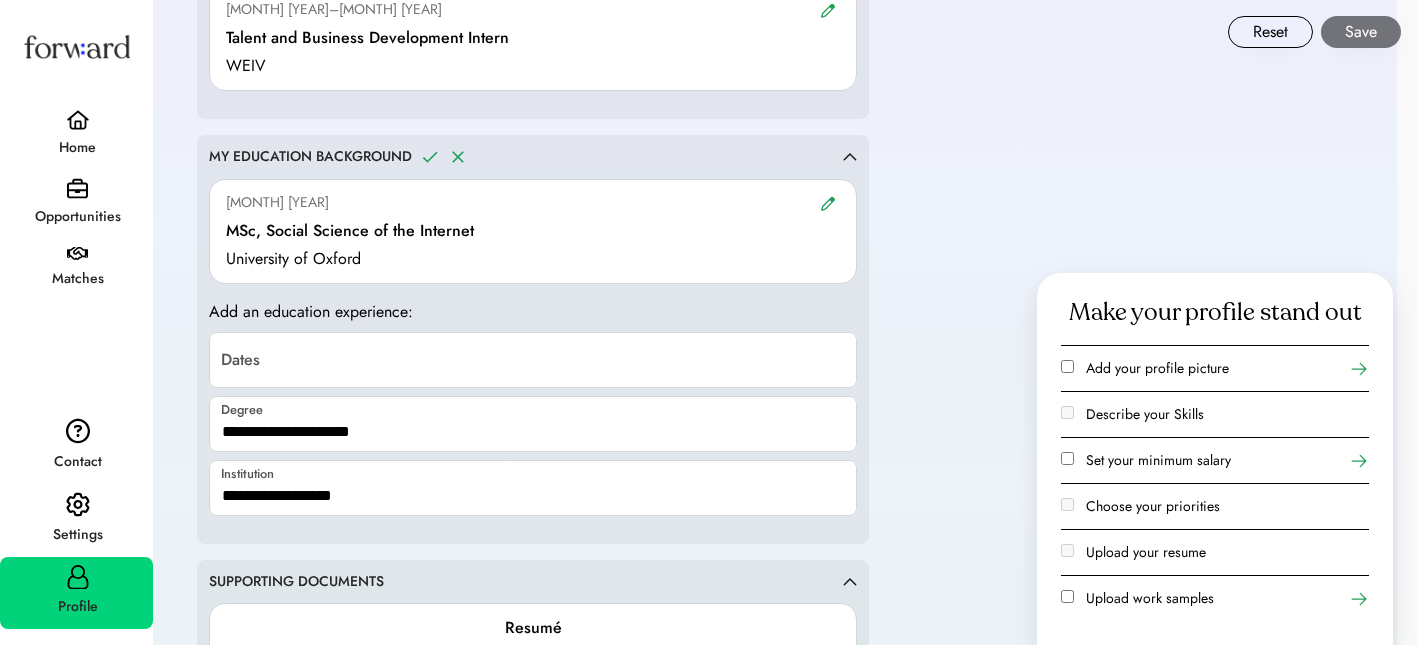 click on "**********" 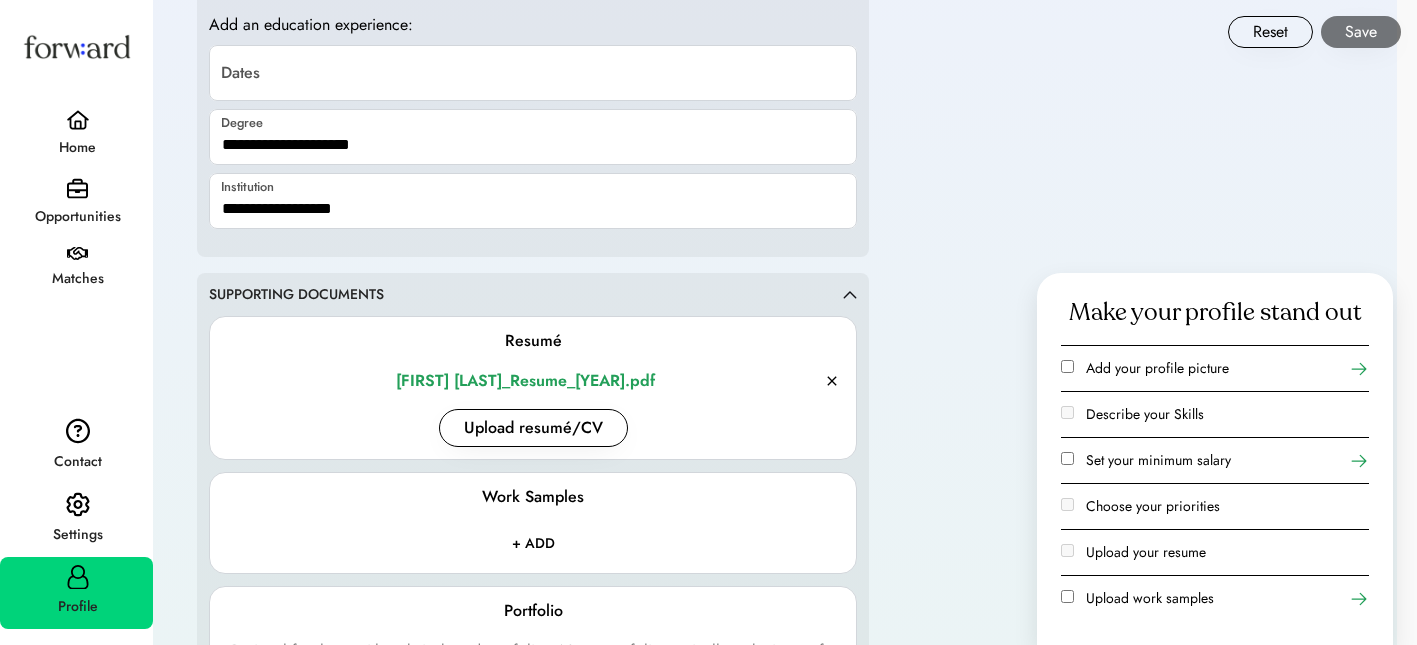 scroll, scrollTop: 2469, scrollLeft: 0, axis: vertical 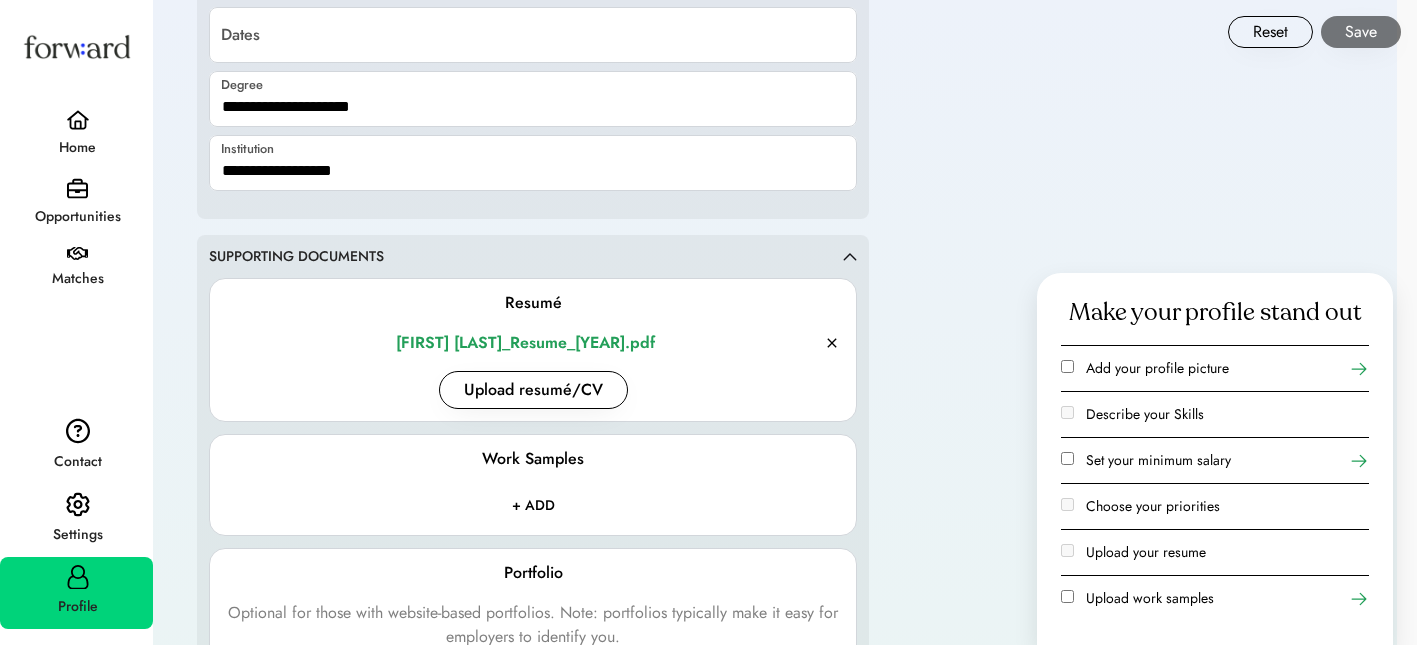 click on "**********" 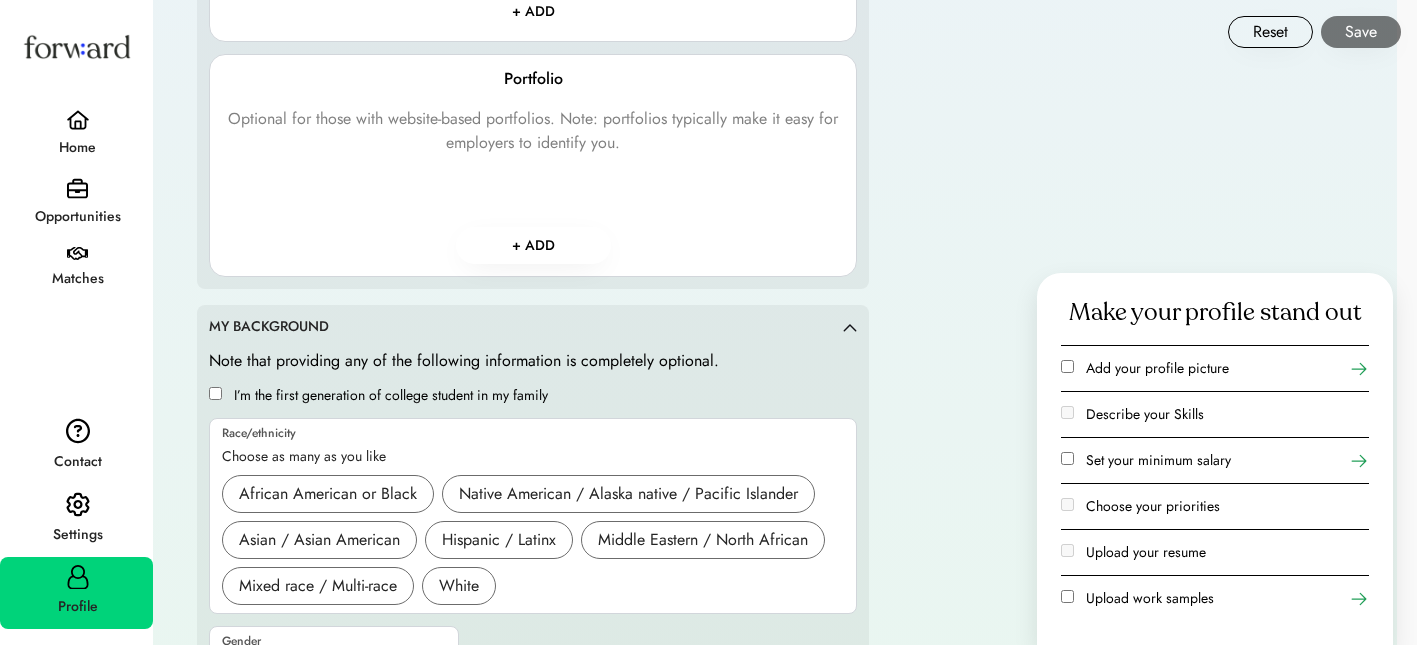 scroll, scrollTop: 3050, scrollLeft: 0, axis: vertical 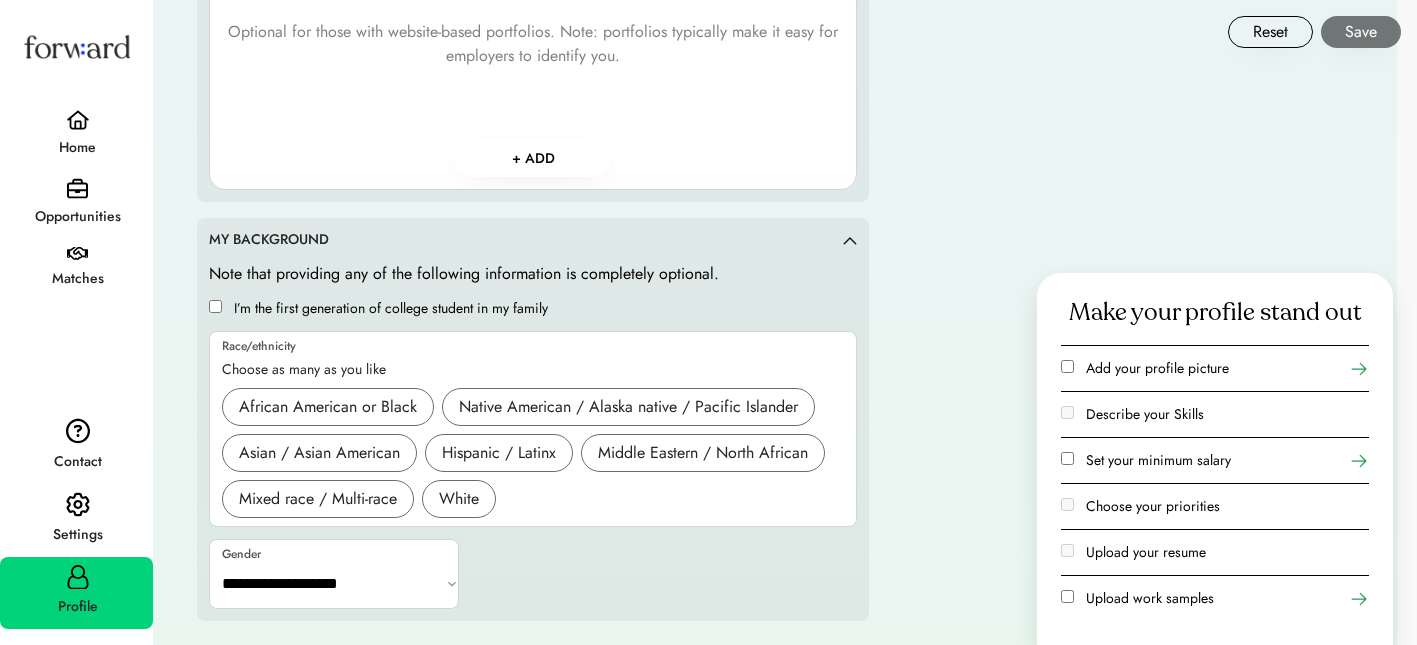 click on "**********" at bounding box center (335, 584) 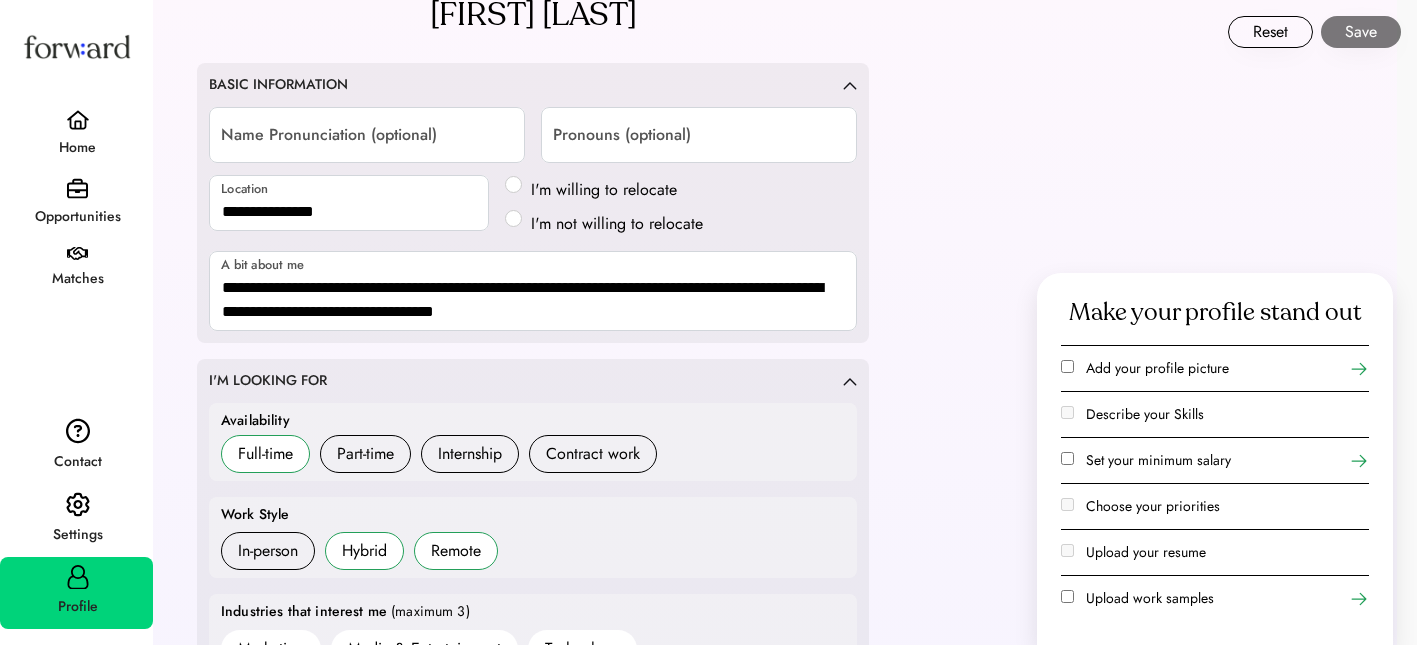 click on "Save" at bounding box center [1361, 32] 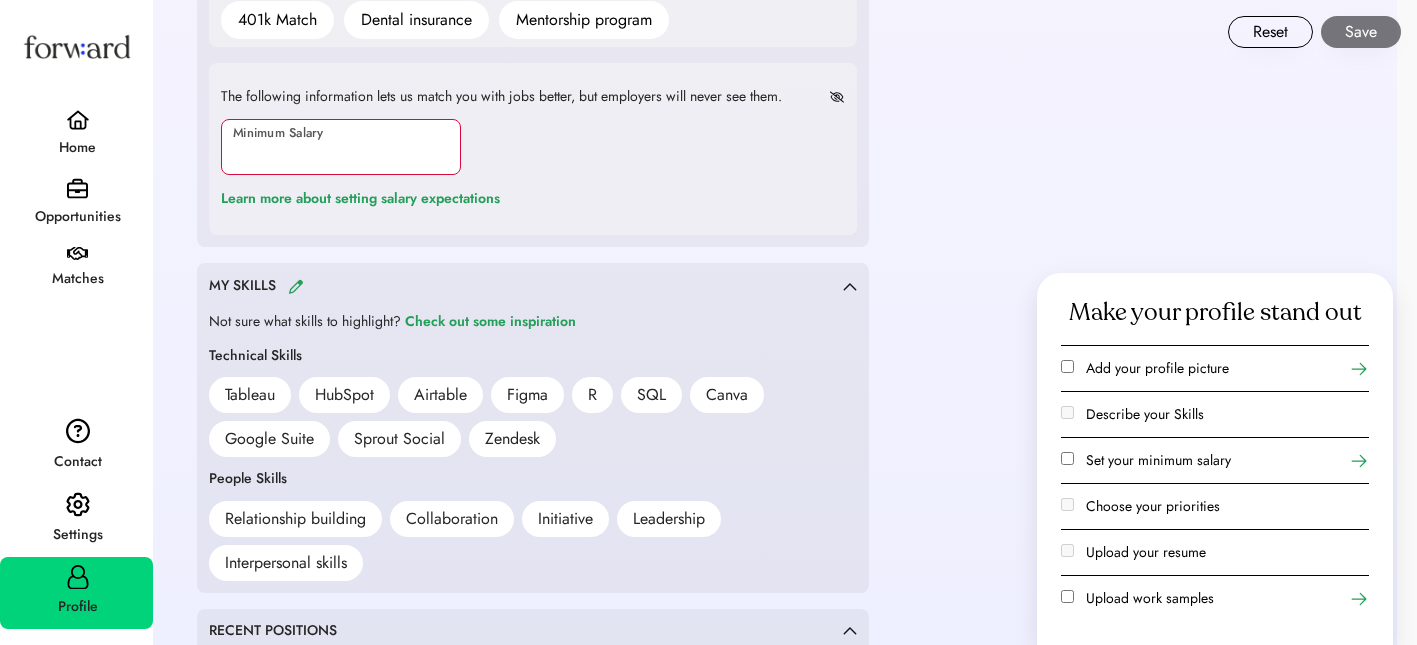 scroll, scrollTop: 1253, scrollLeft: 0, axis: vertical 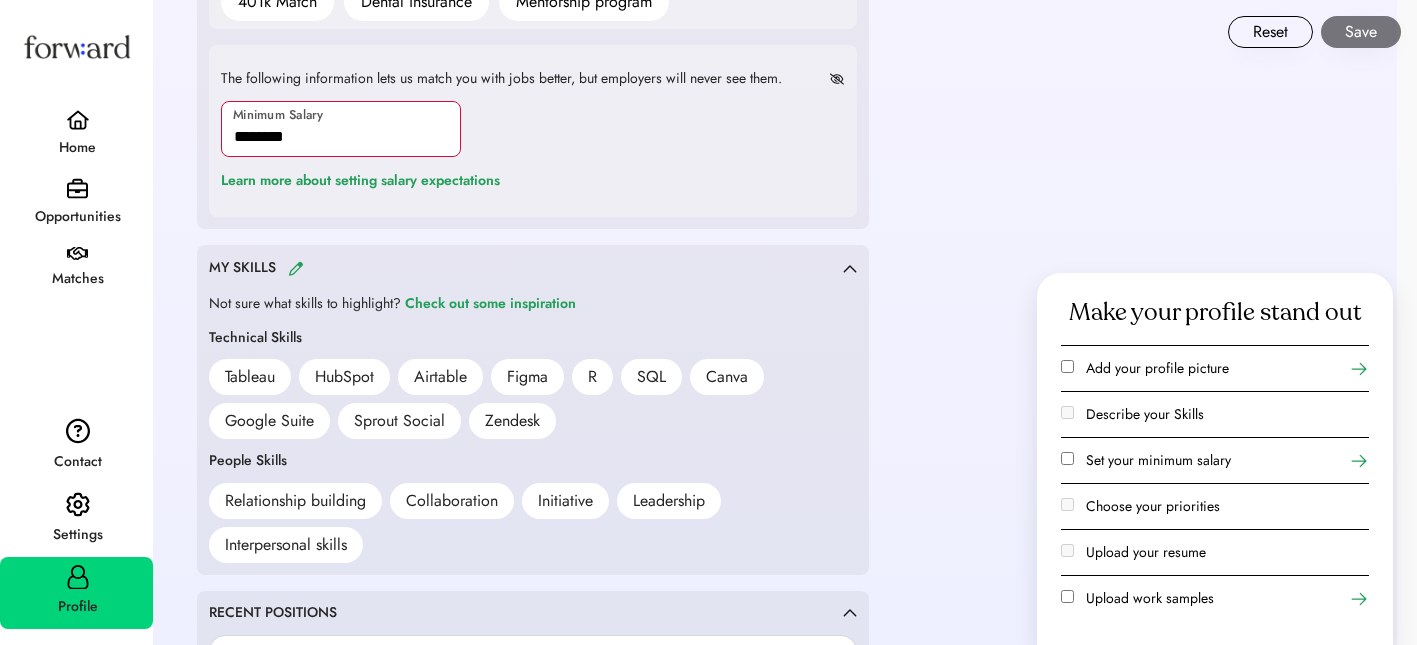 type on "********" 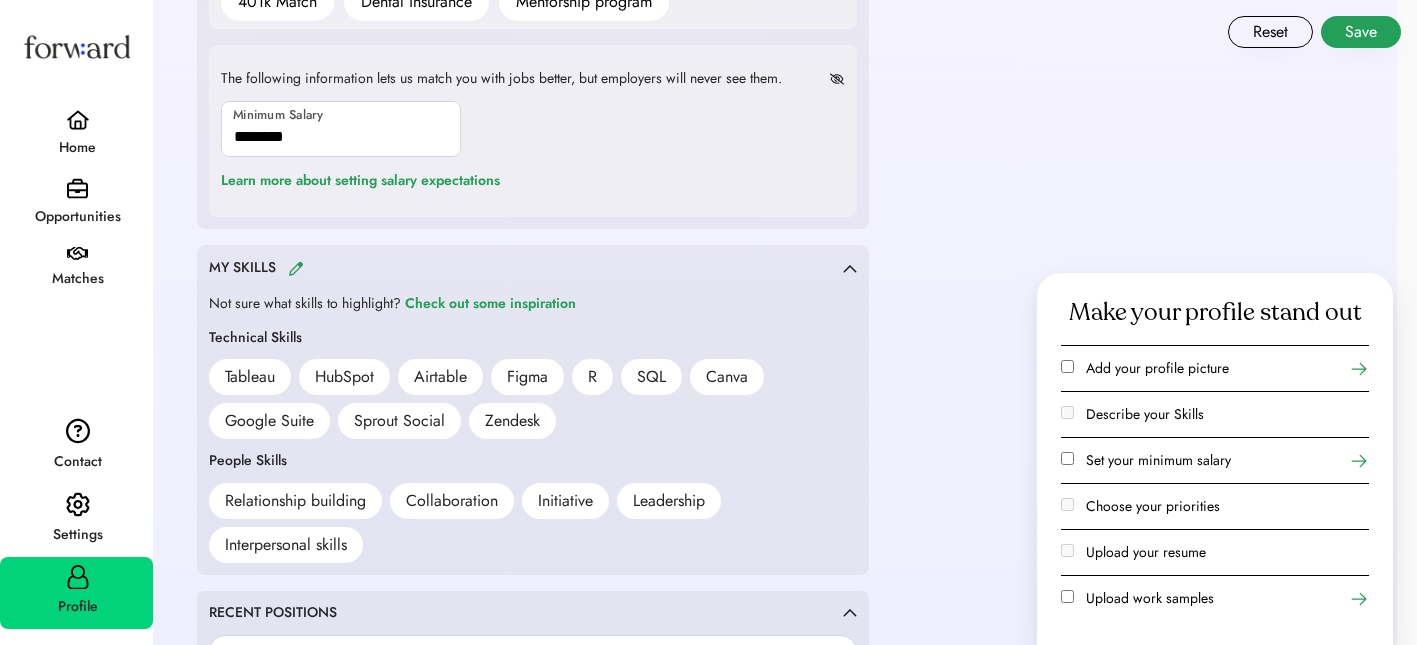 click on "Save" at bounding box center (1361, 32) 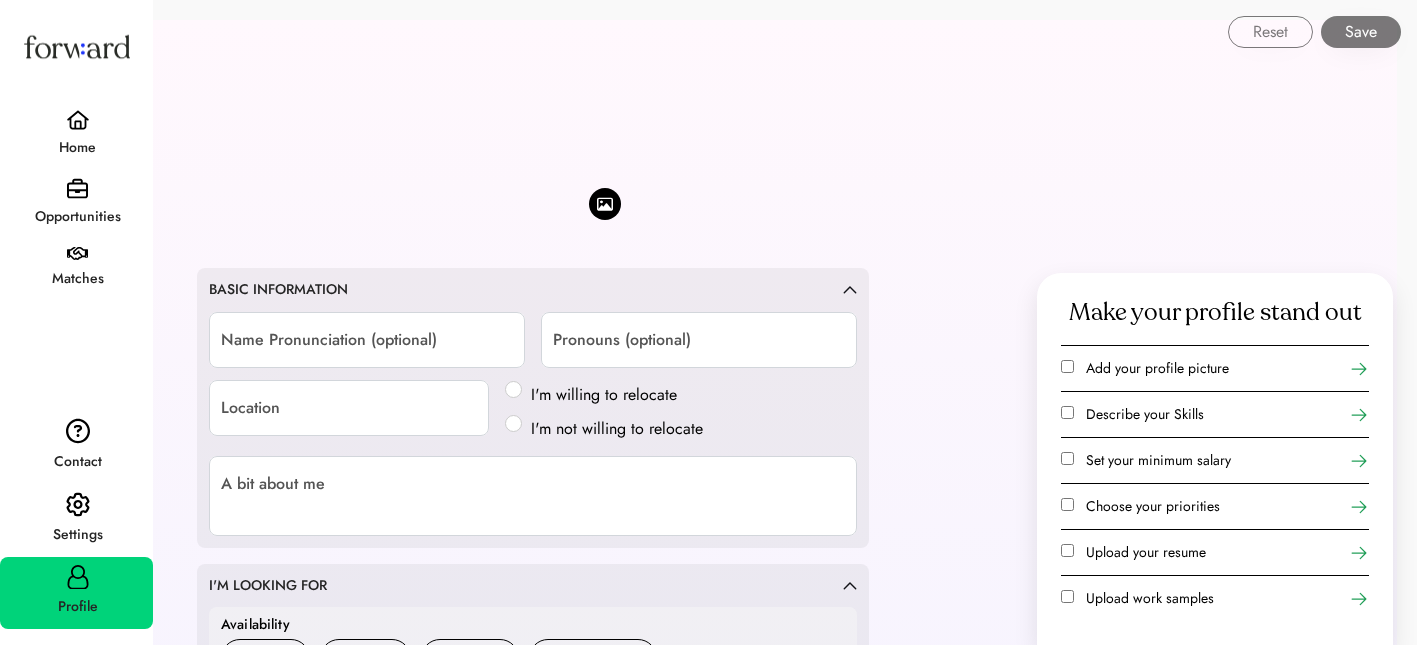 scroll, scrollTop: 0, scrollLeft: 0, axis: both 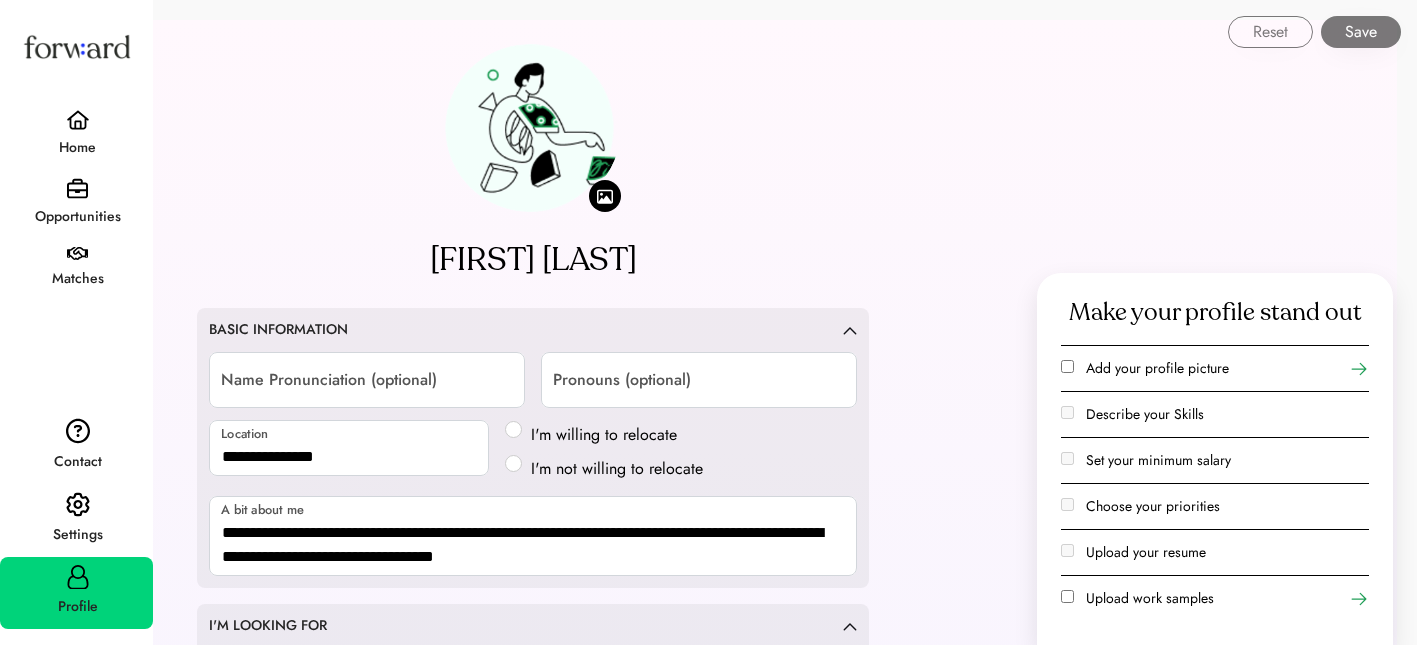 click on "Matches" at bounding box center [77, 279] 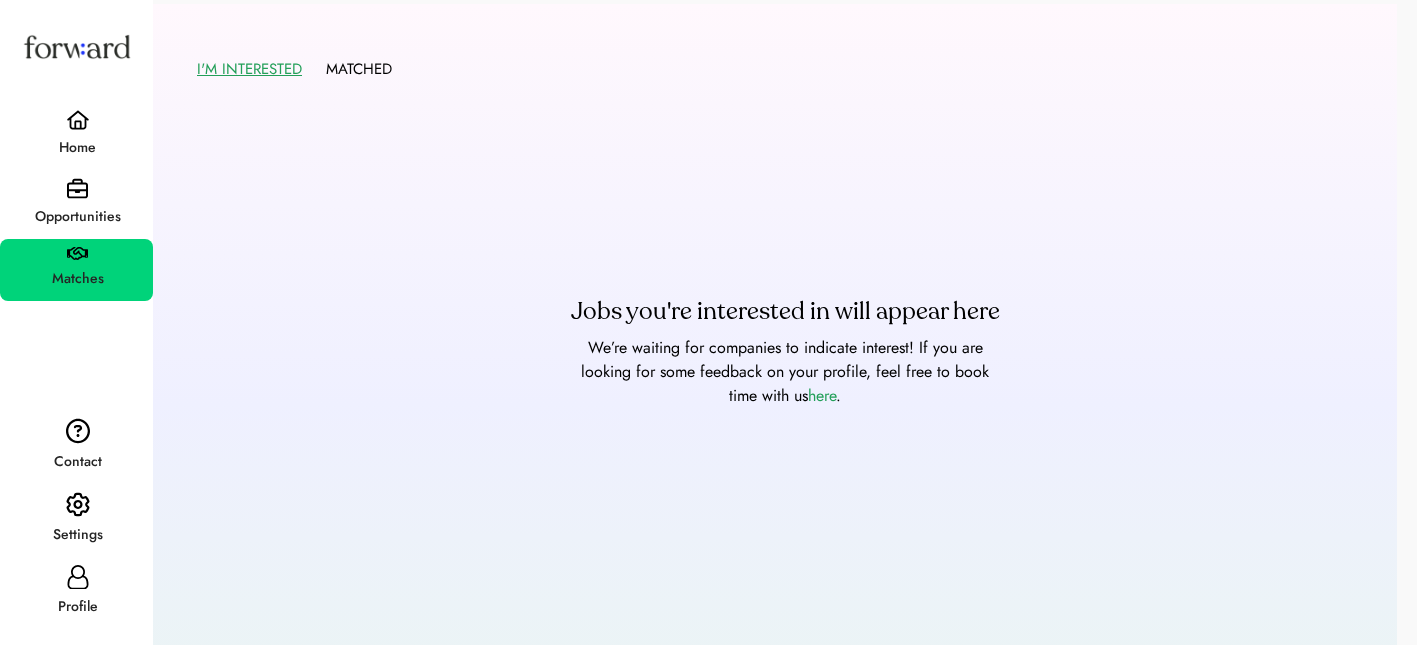 scroll, scrollTop: 20, scrollLeft: 0, axis: vertical 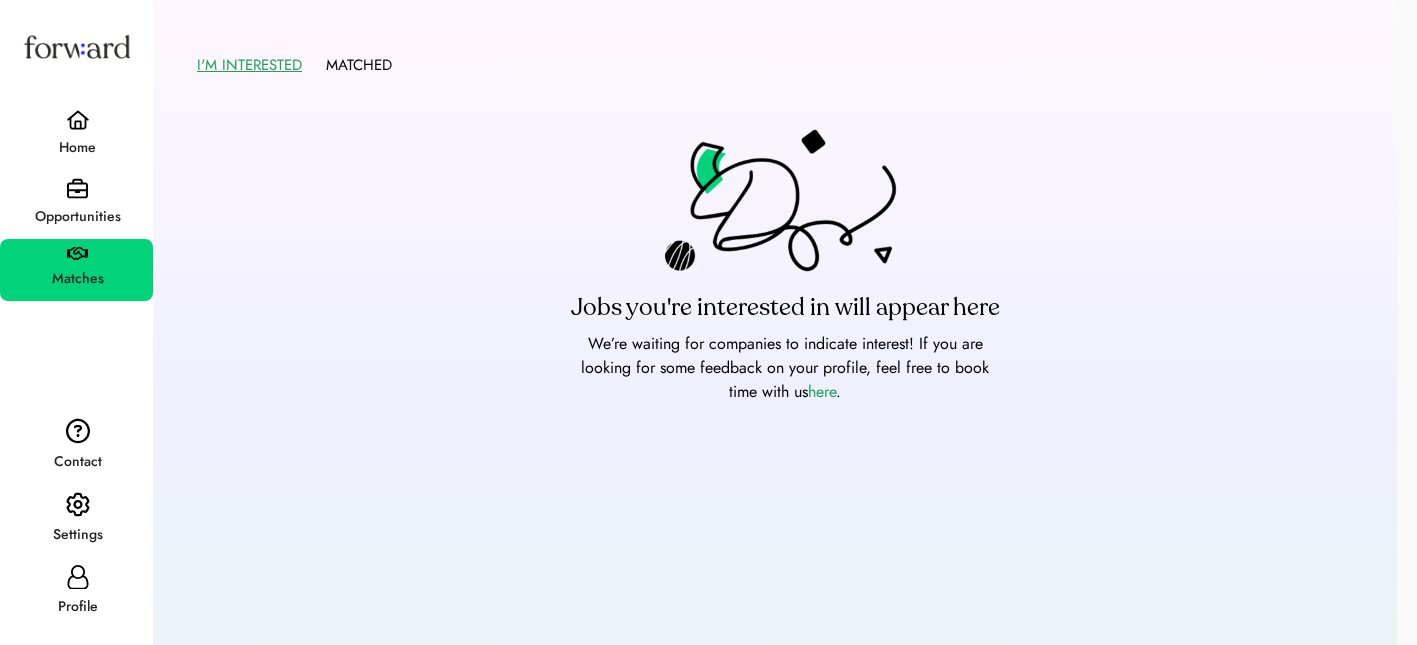 click on "Home" at bounding box center [77, 148] 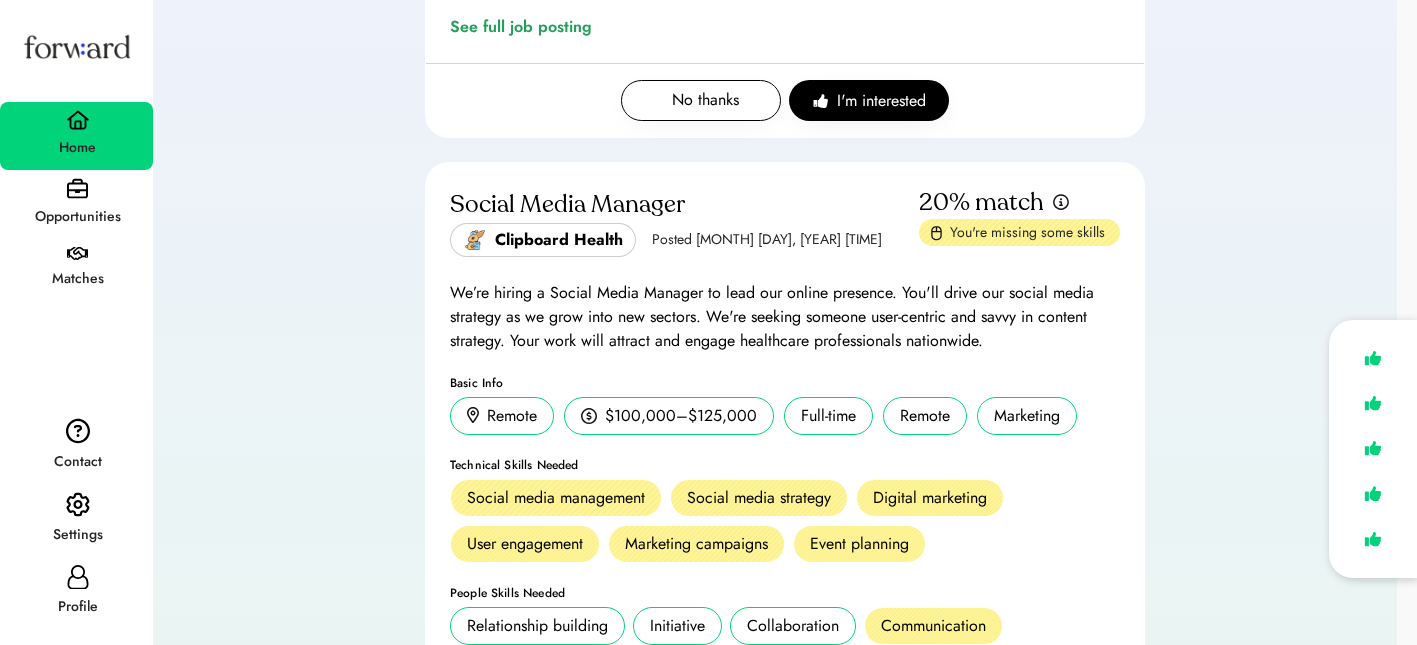 scroll, scrollTop: 1817, scrollLeft: 0, axis: vertical 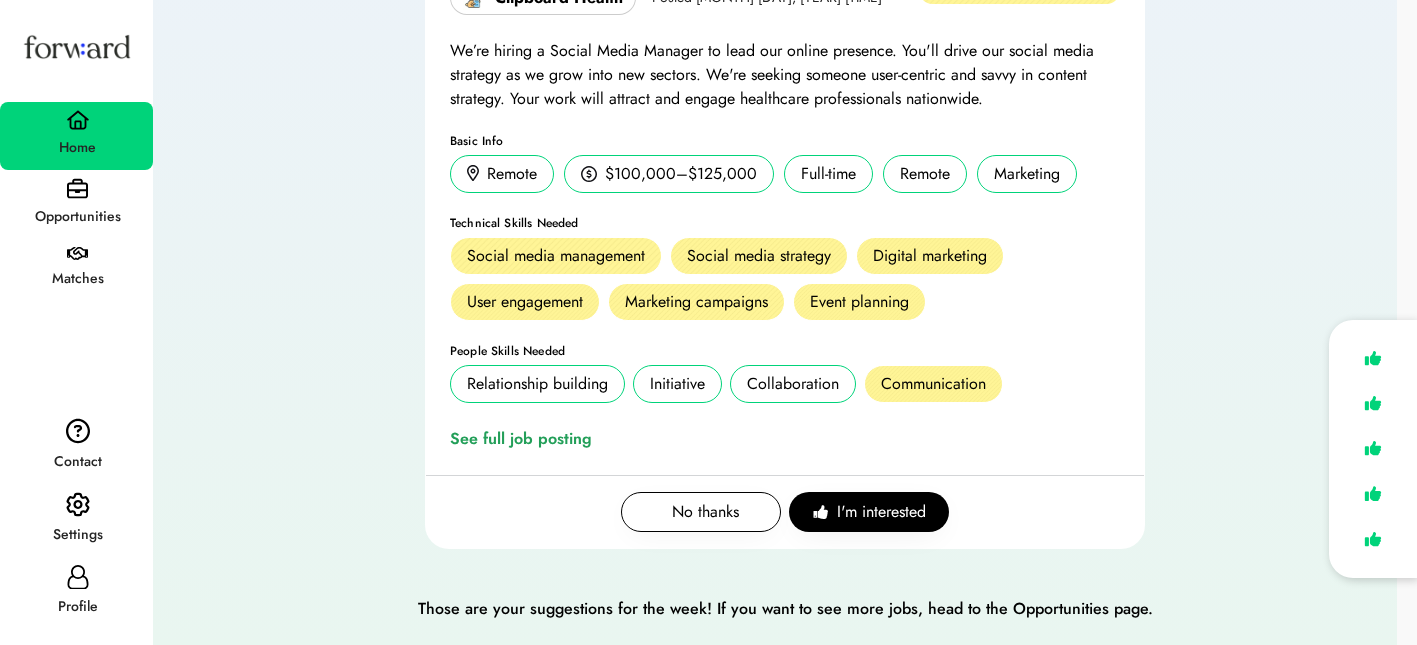 click on "Settings" at bounding box center [76, 521] 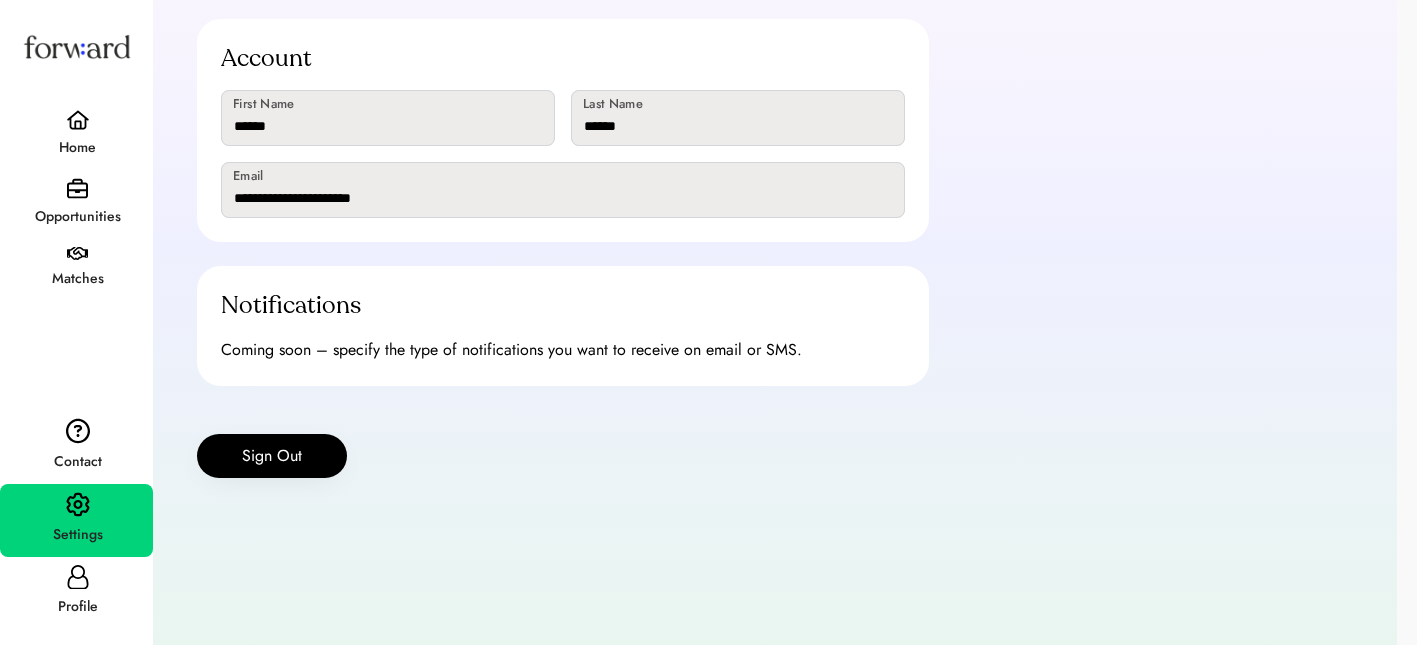 scroll, scrollTop: 175, scrollLeft: 0, axis: vertical 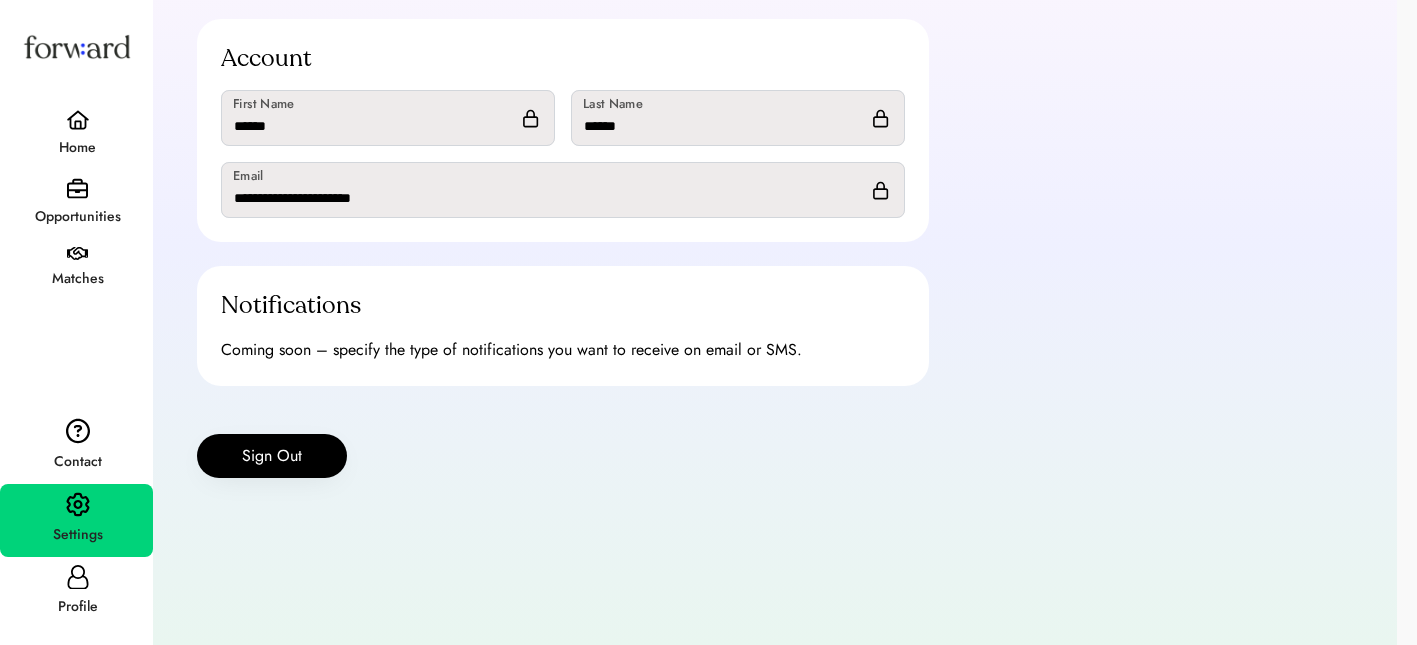 click on "Home" at bounding box center [77, 148] 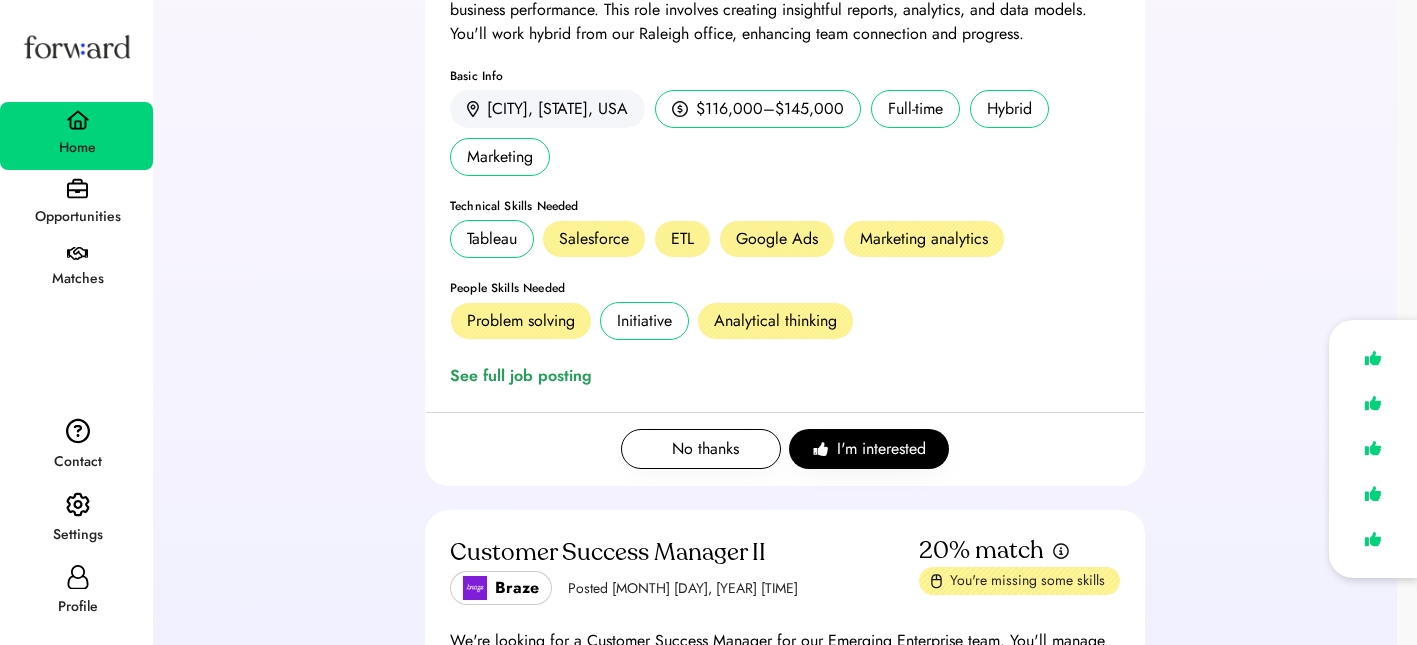 scroll, scrollTop: 0, scrollLeft: 0, axis: both 